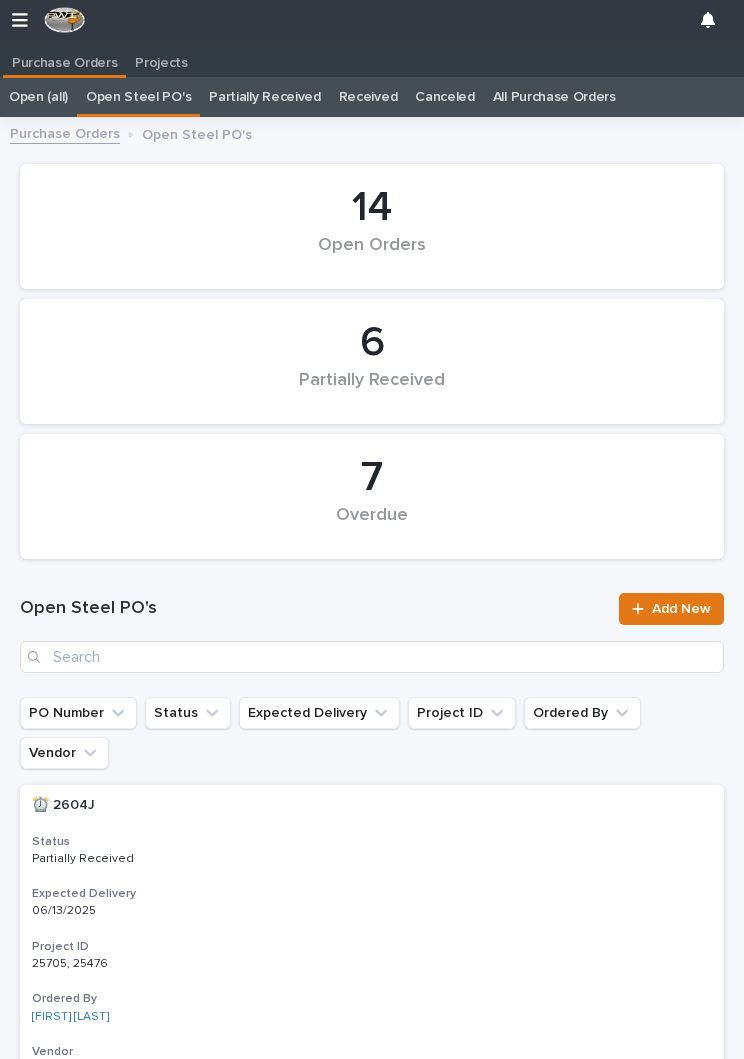 scroll, scrollTop: 0, scrollLeft: 0, axis: both 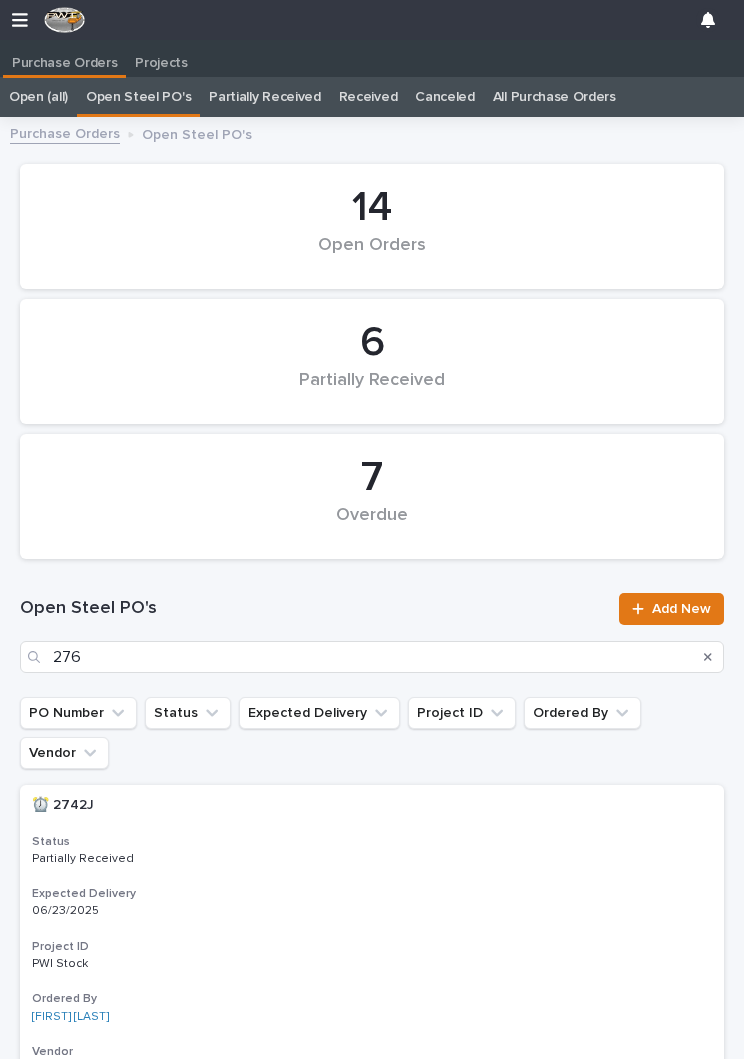 type on "2767" 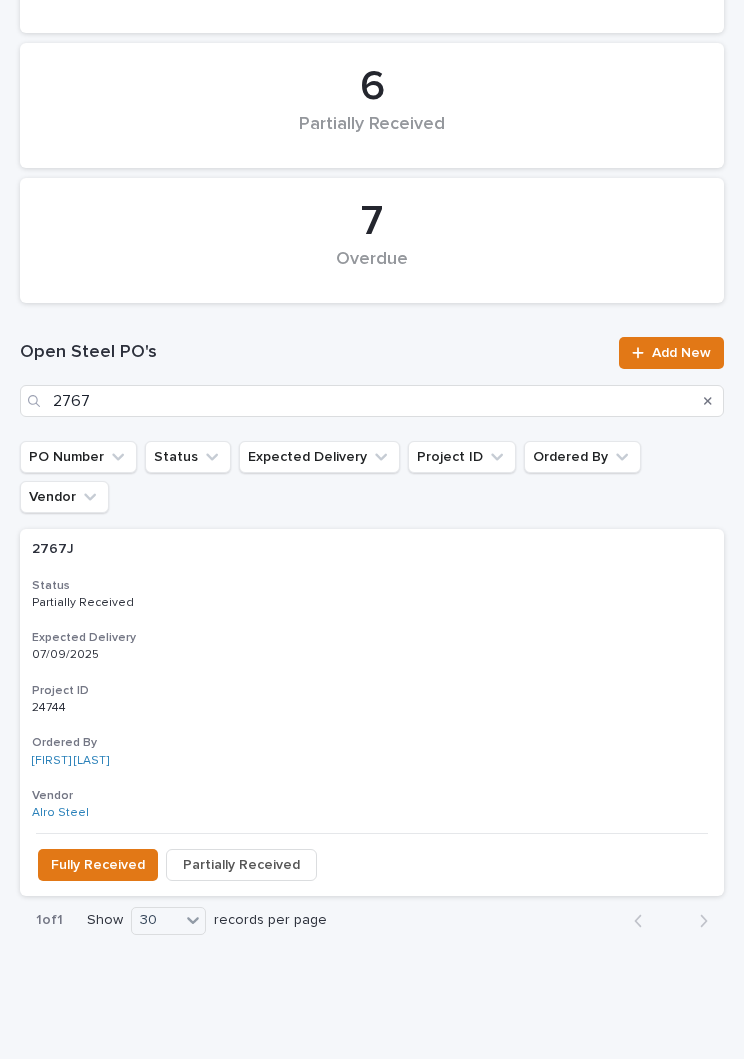 scroll, scrollTop: 255, scrollLeft: 0, axis: vertical 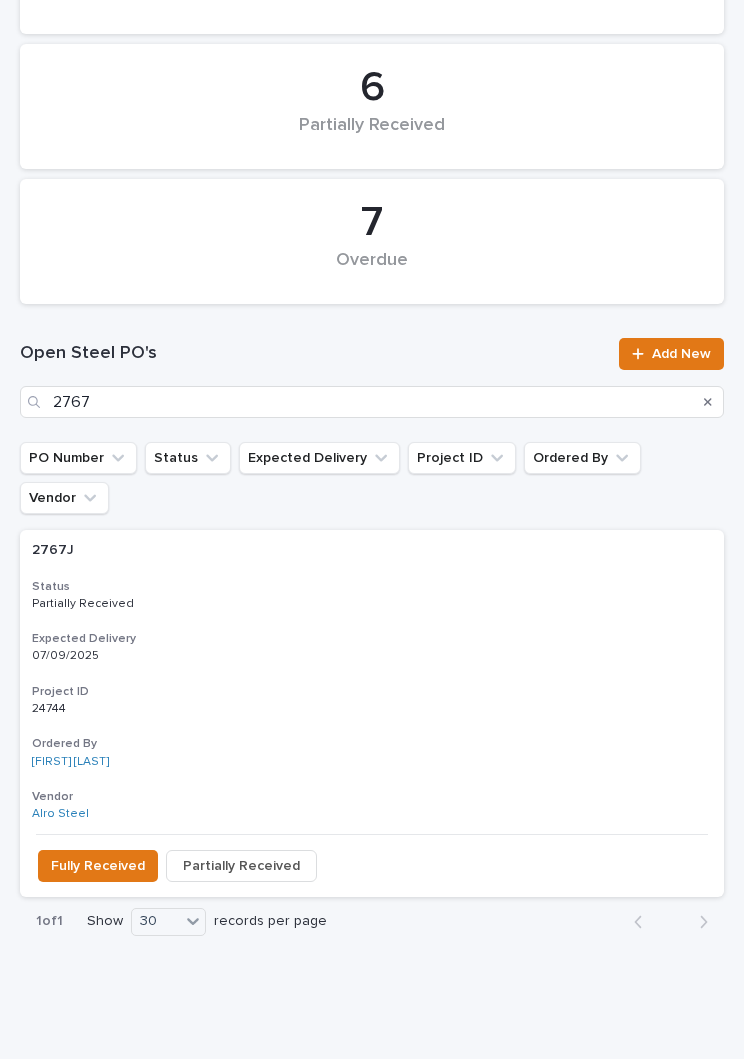 click on "07/09/2025" at bounding box center (372, 656) 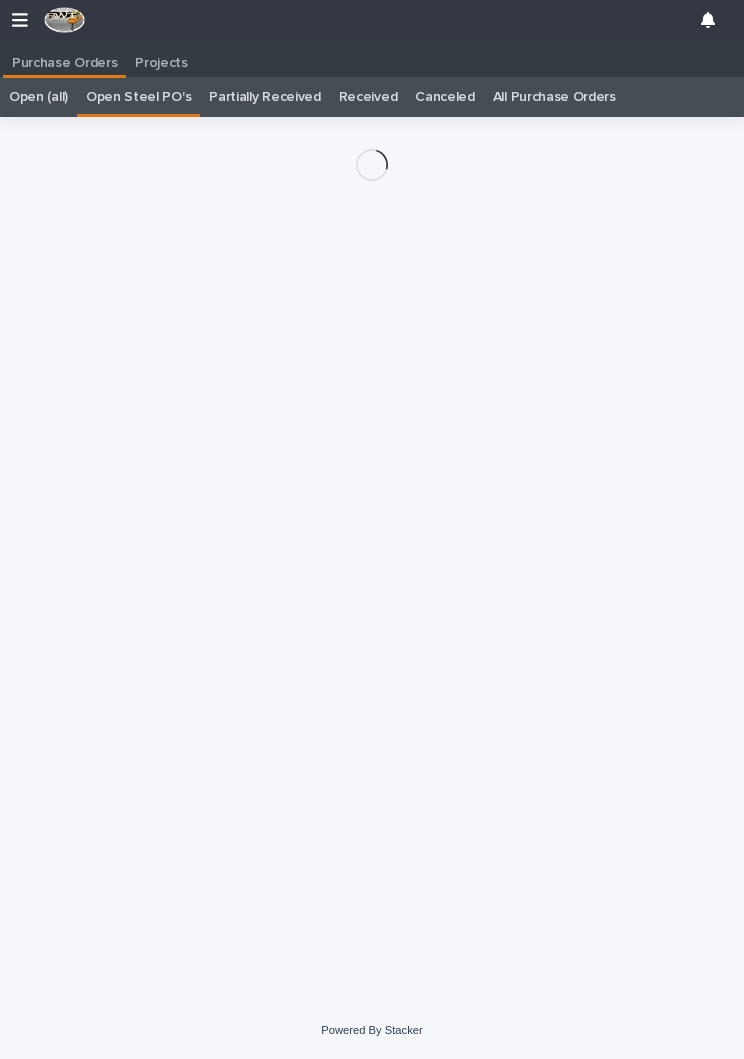scroll, scrollTop: 19, scrollLeft: 0, axis: vertical 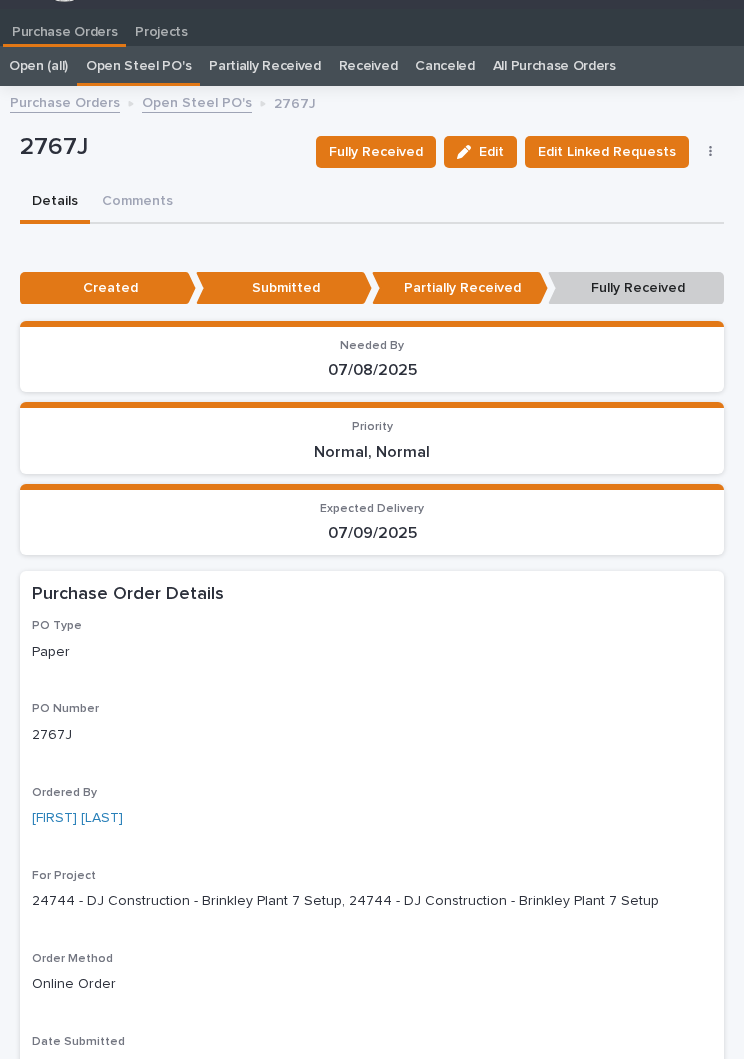 click on "Fully Received" at bounding box center (376, 152) 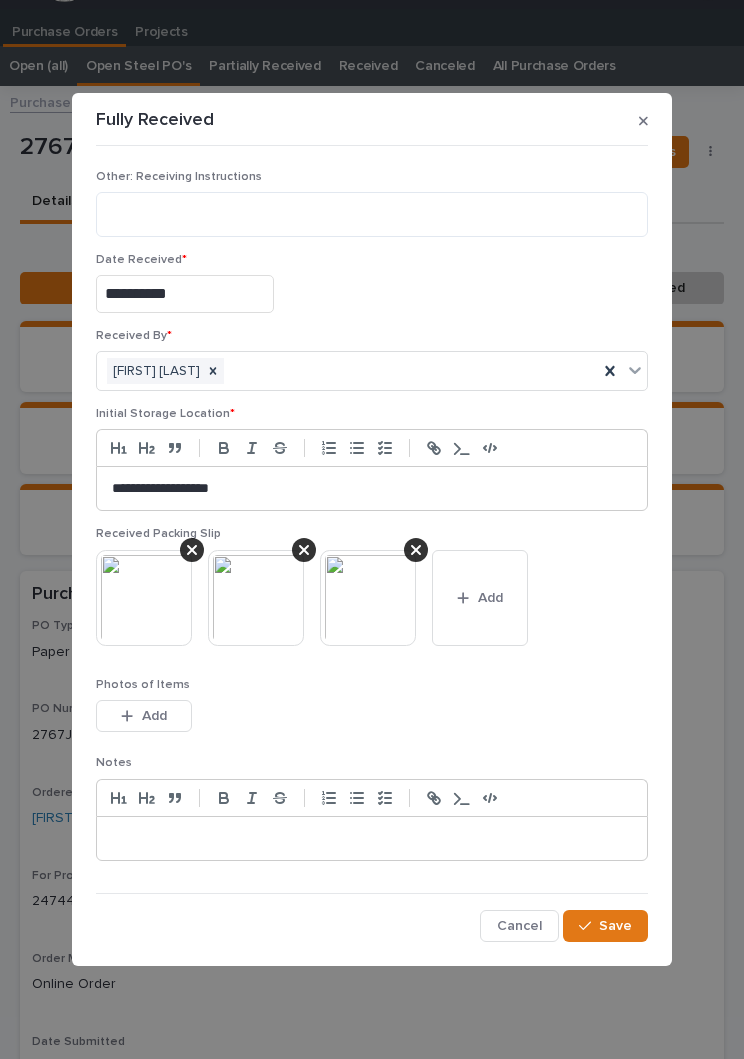 click on "Add" at bounding box center [490, 598] 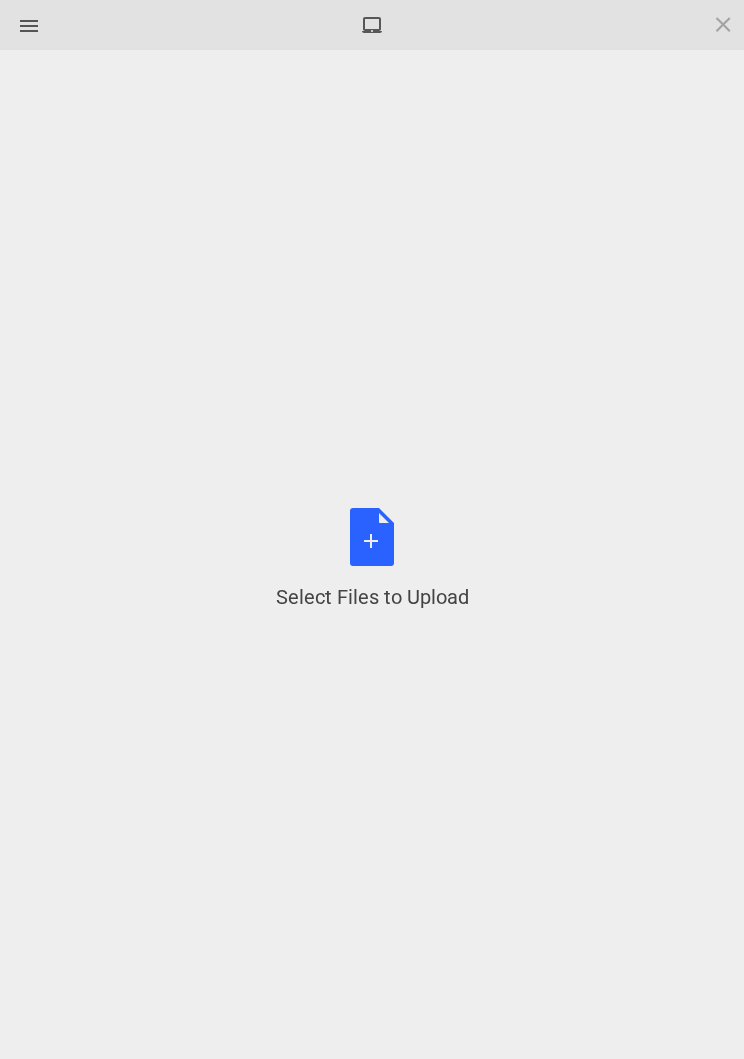 click on "Select Files to Upload
or Drag and Drop, Copy and Paste Files" at bounding box center [372, 559] 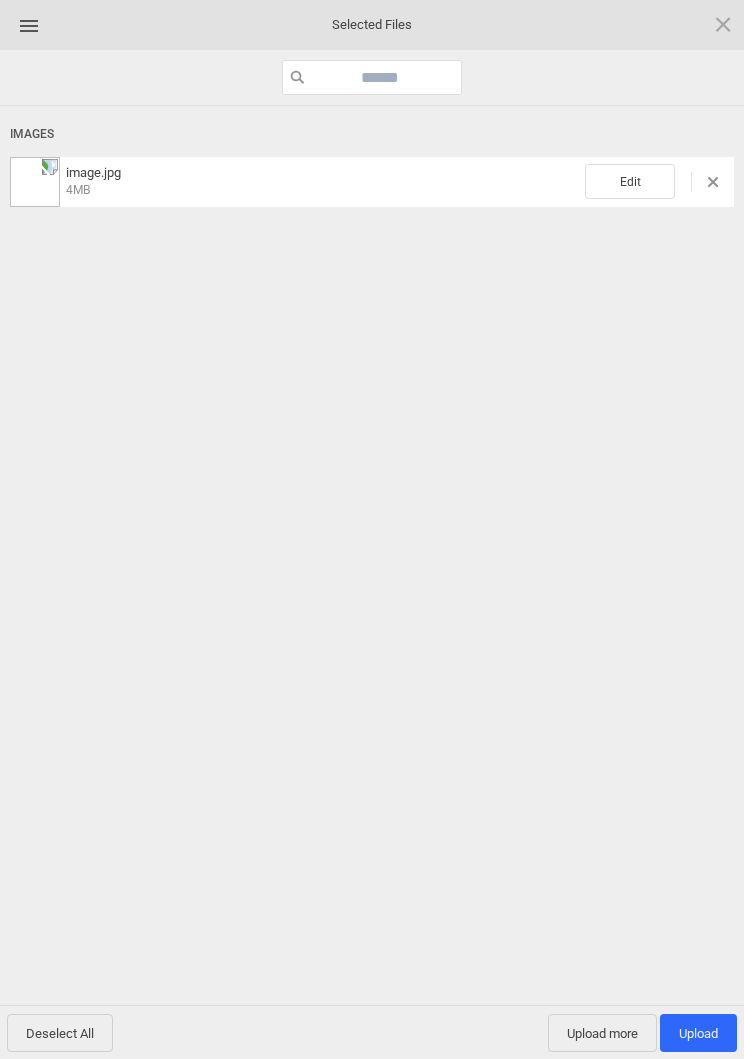 click on "Edit" at bounding box center (630, 181) 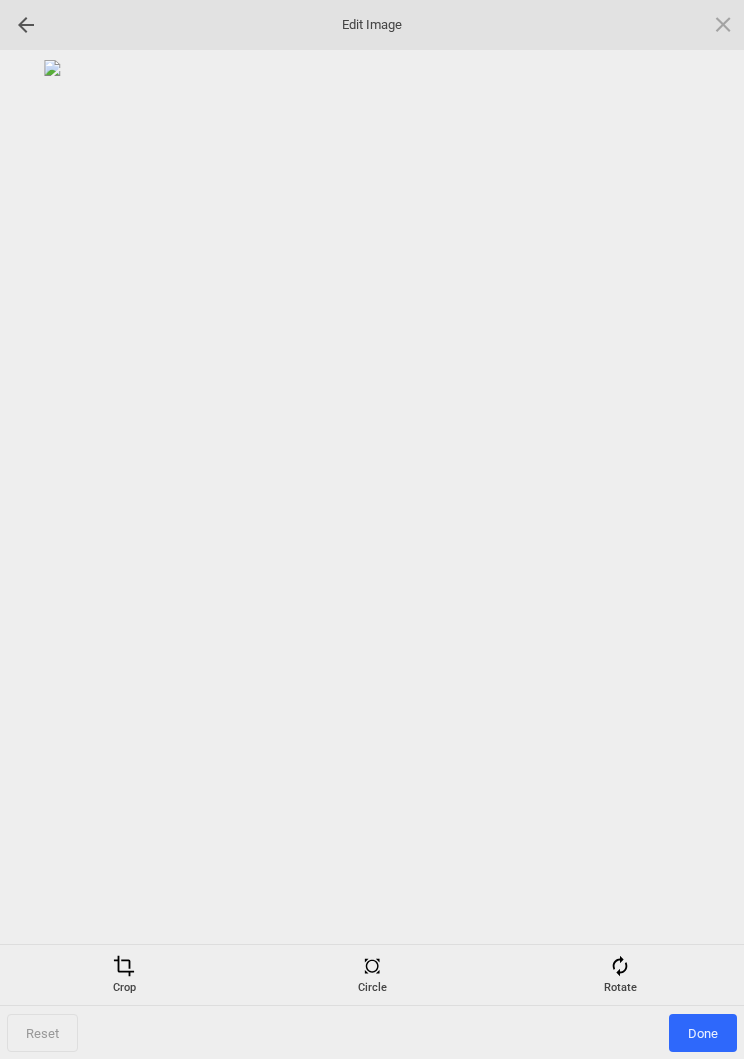click at bounding box center (620, 966) 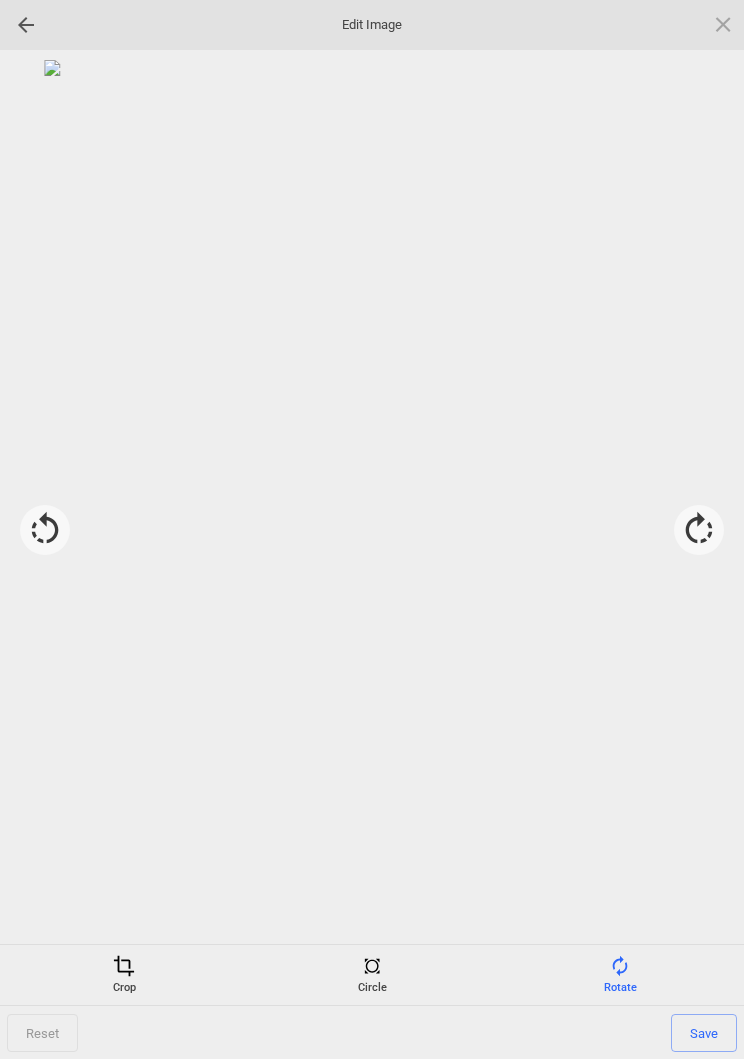 click at bounding box center (699, 530) 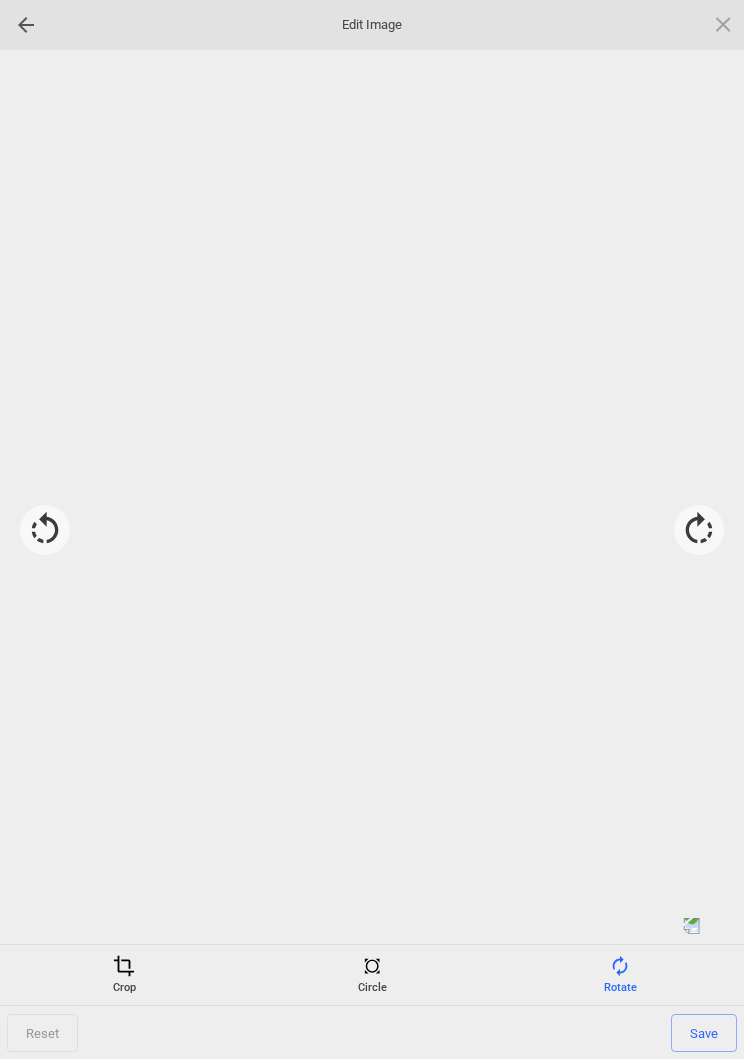 click at bounding box center [699, 530] 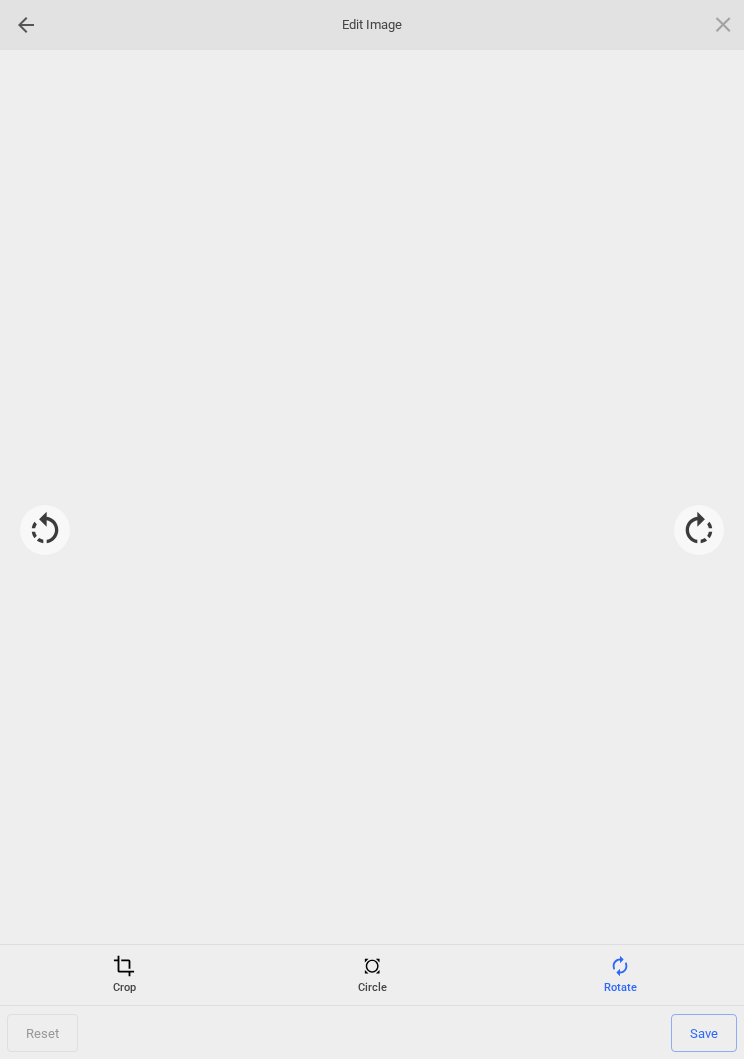 click at bounding box center [699, 530] 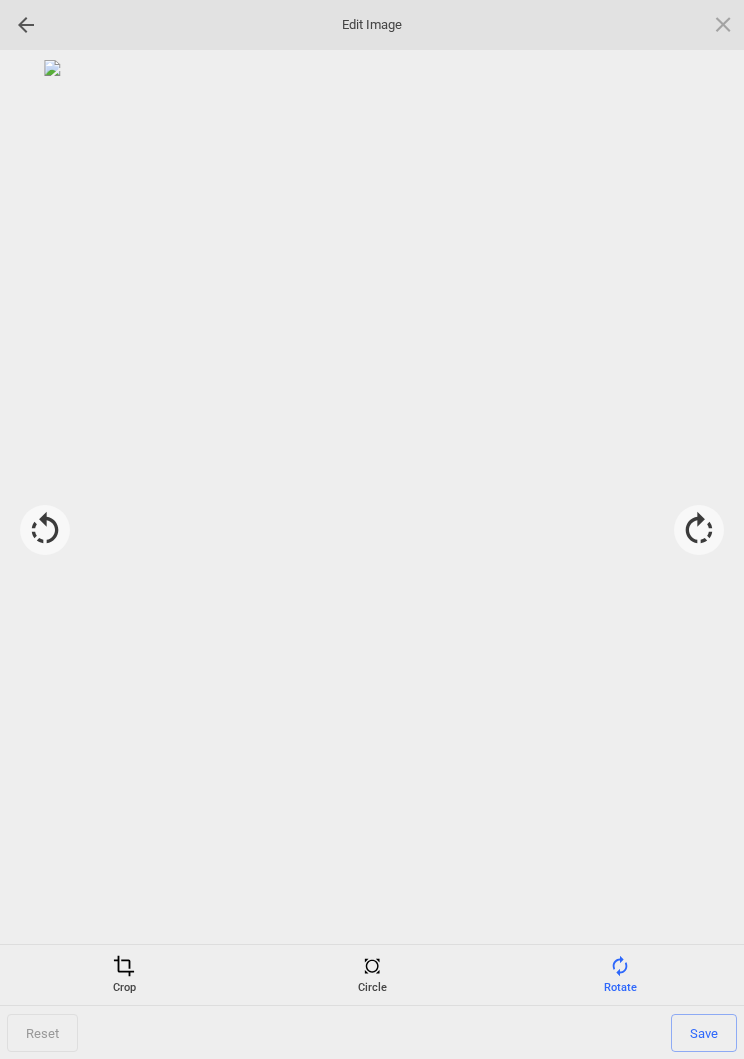 click on "Save" at bounding box center [704, 1033] 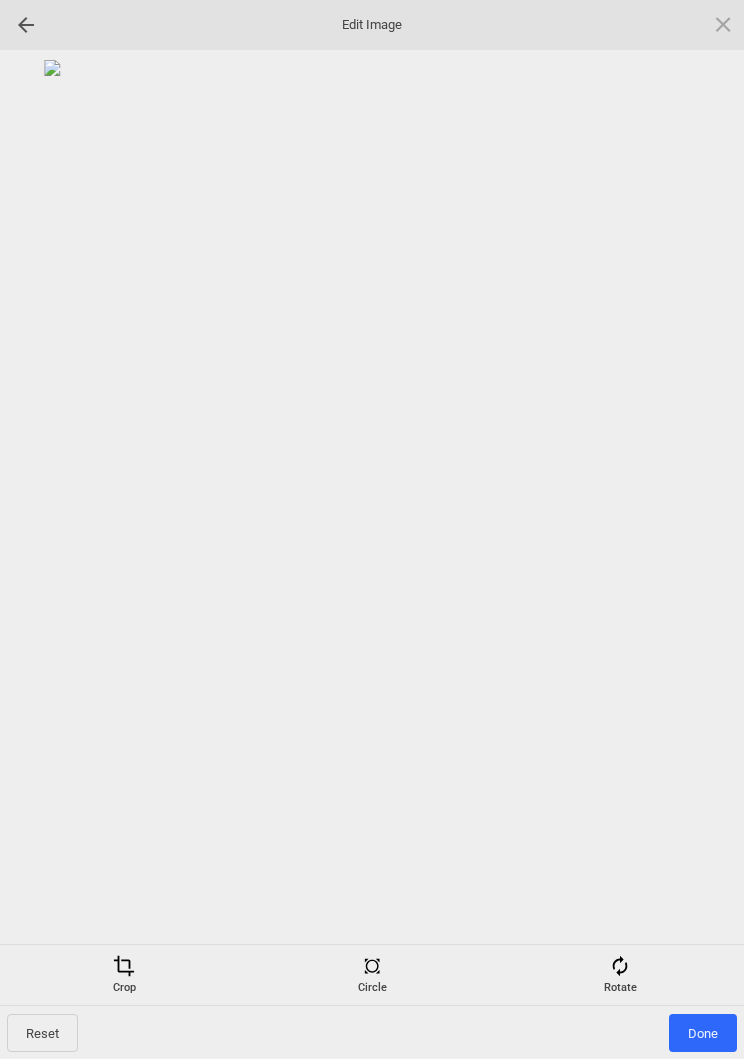 click on "Done" at bounding box center [703, 1033] 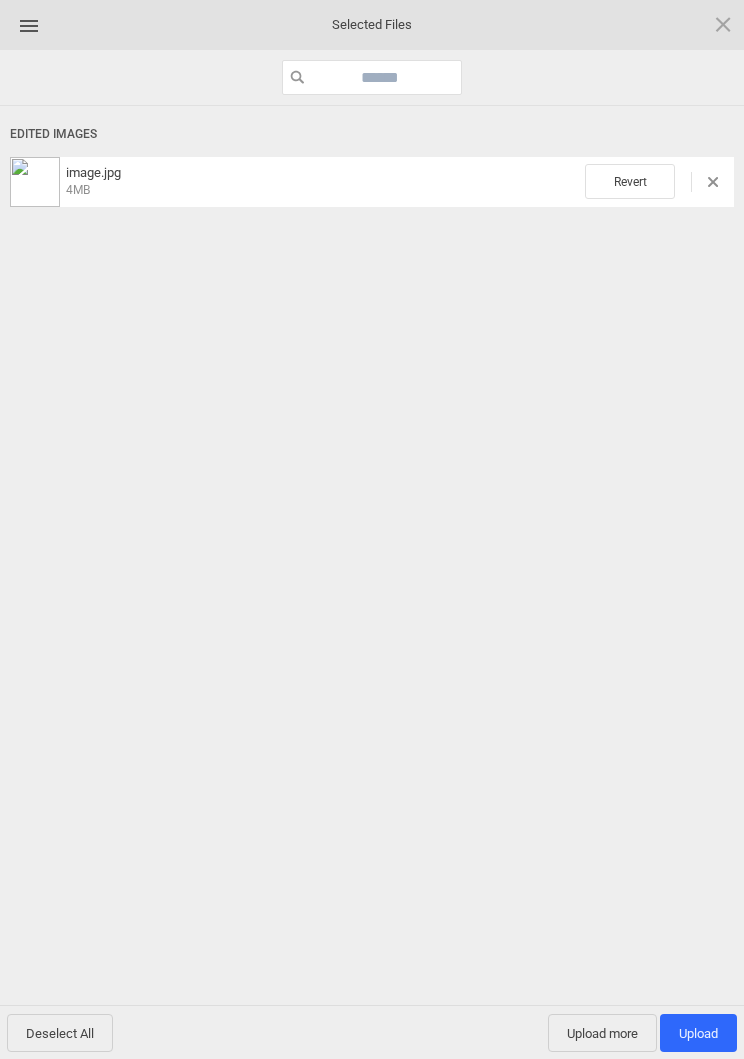 click on "Upload more" at bounding box center [602, 1033] 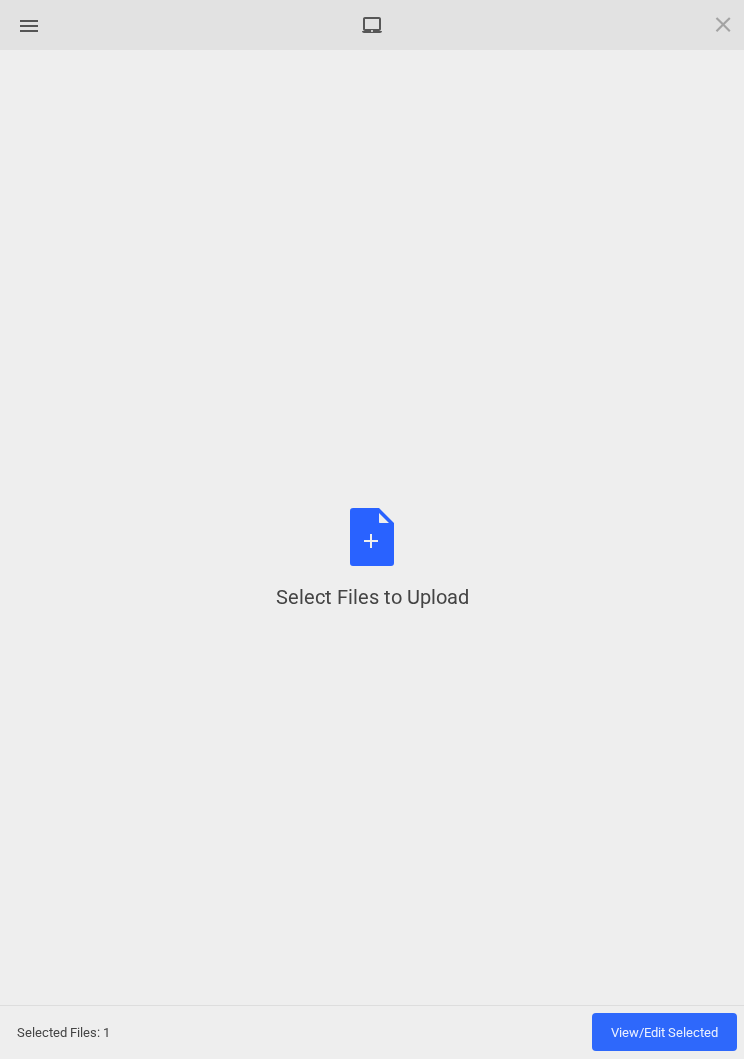 click on "Select Files to Upload
or Drag and Drop, Copy and Paste Files" at bounding box center [372, 559] 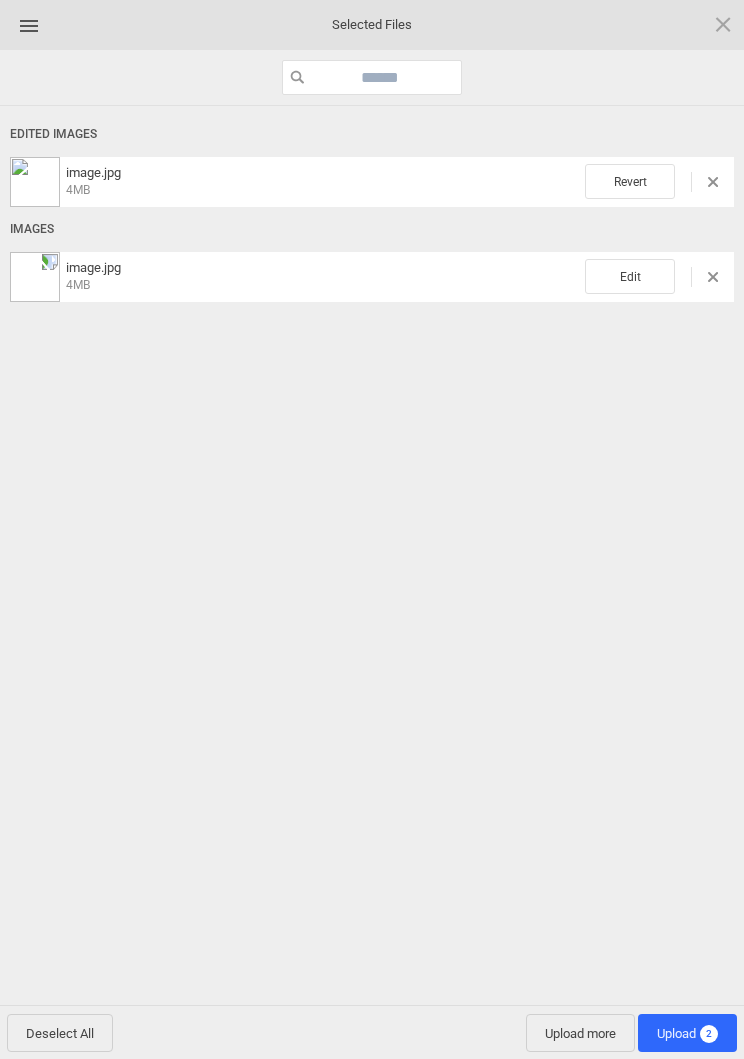 click on "Edit" at bounding box center (630, 181) 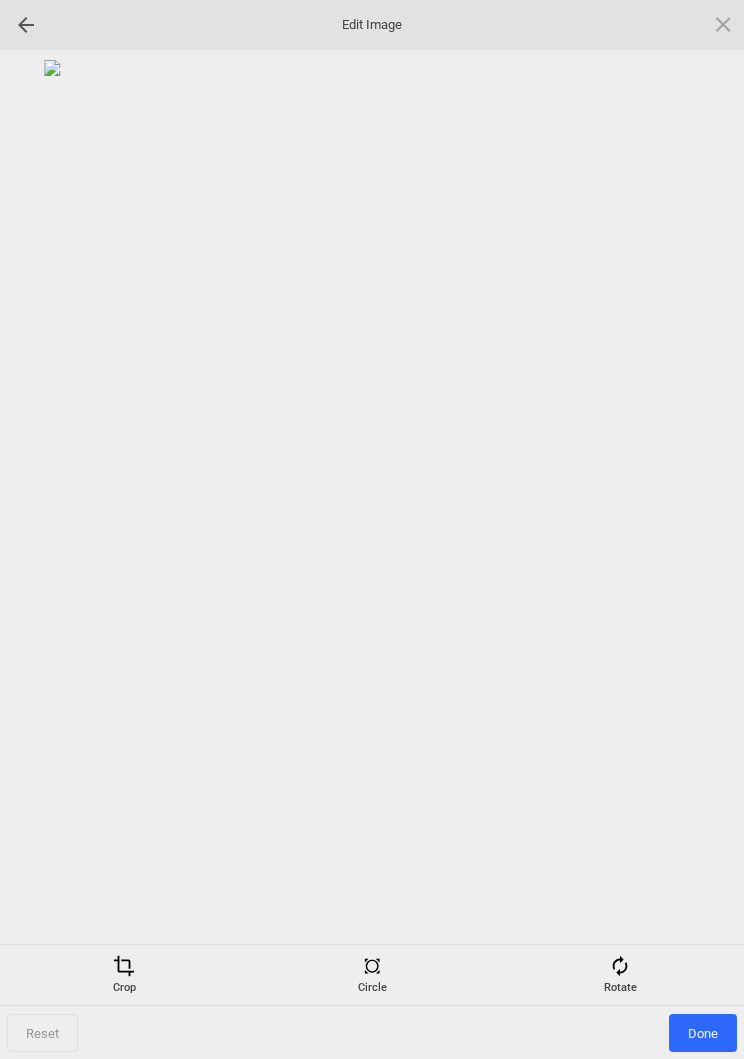 click on "Rotate" at bounding box center (620, 975) 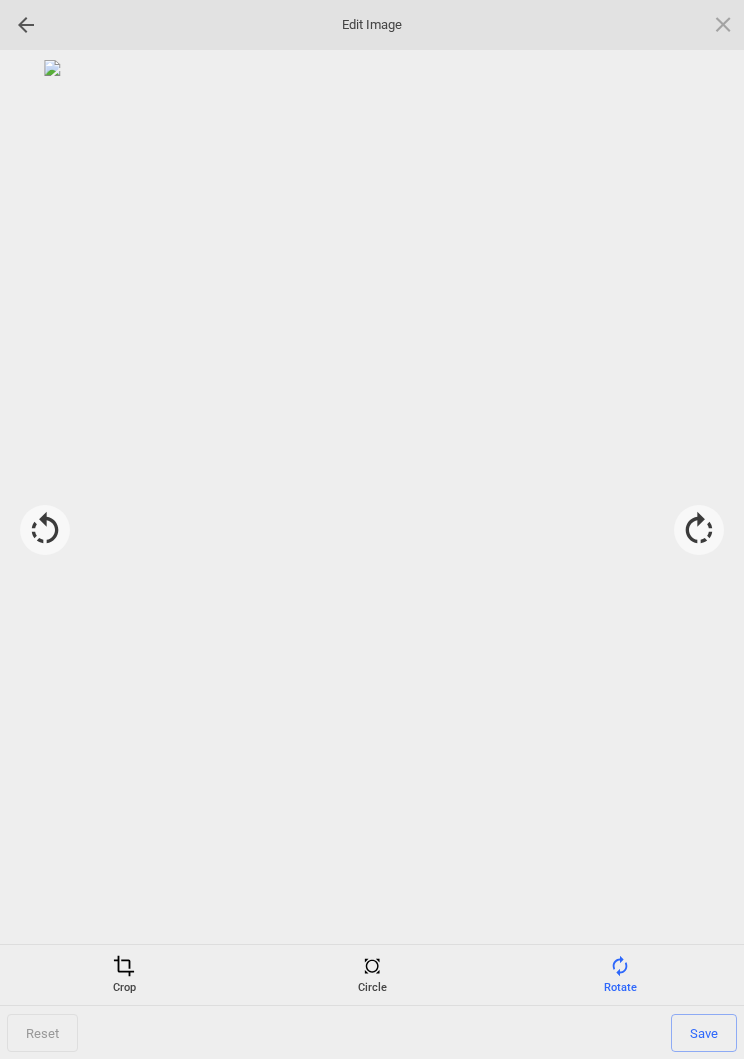 click at bounding box center (699, 530) 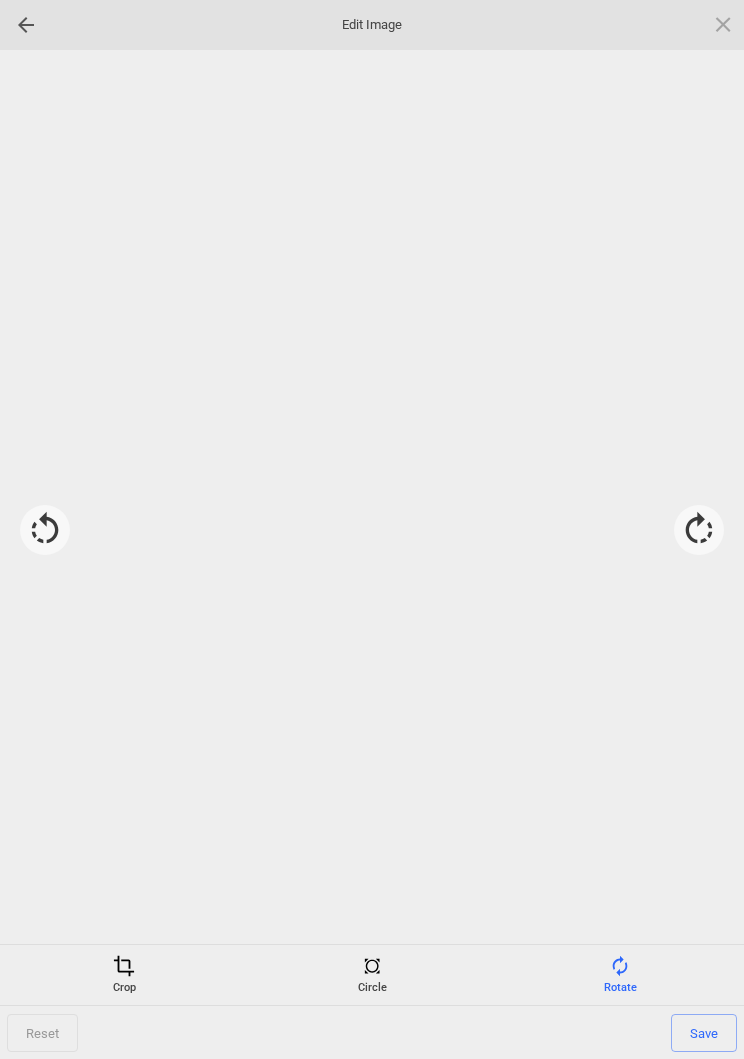 click at bounding box center [699, 530] 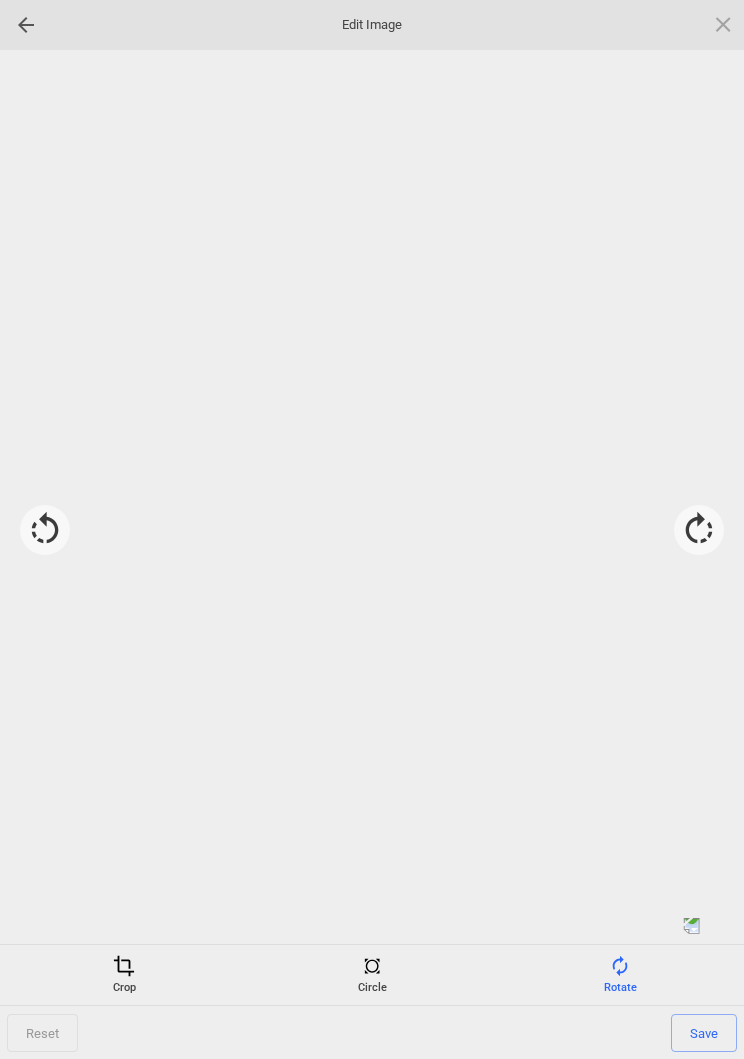 click at bounding box center (699, 530) 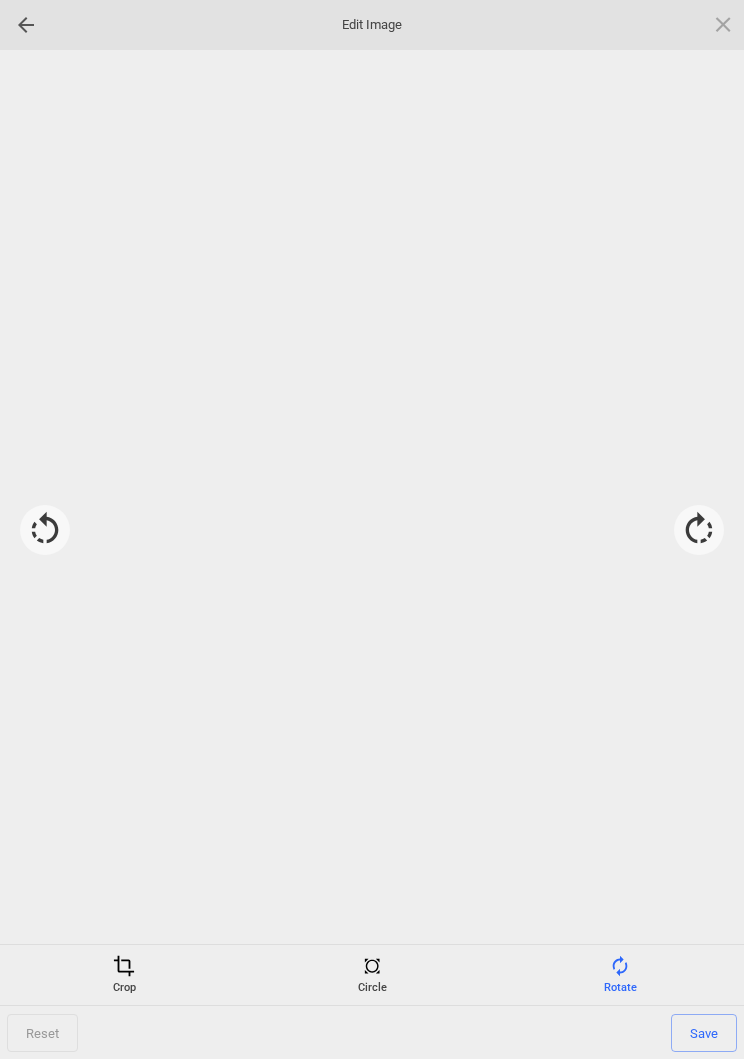 click at bounding box center [372, 497] 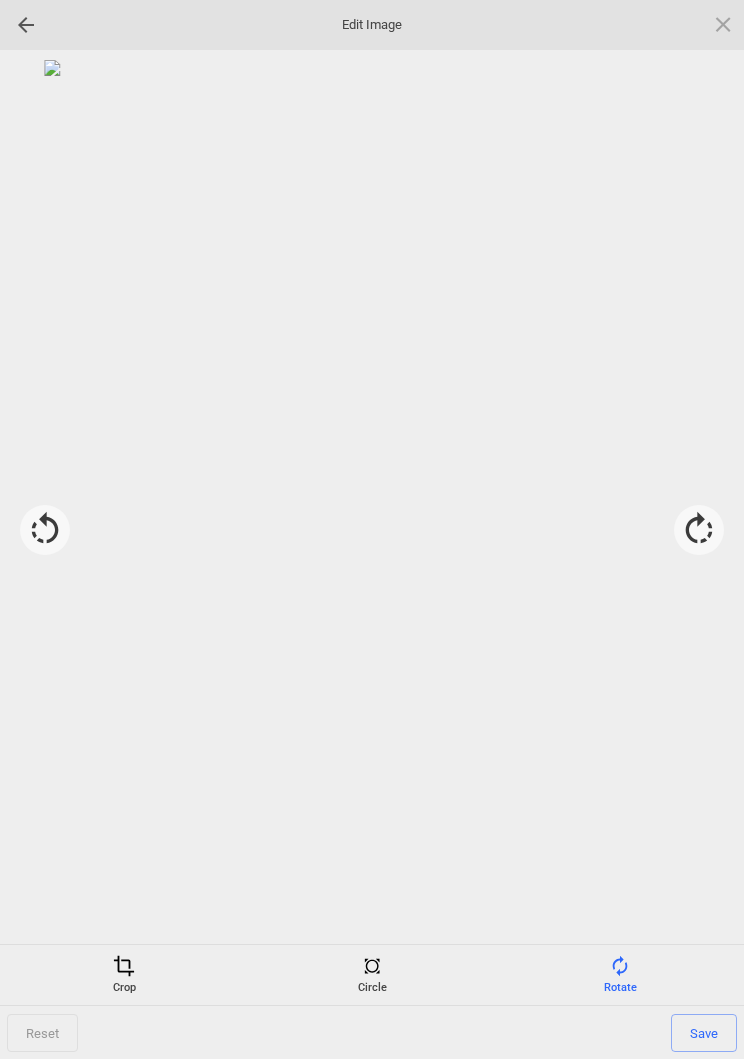 click on "Save" at bounding box center [704, 1033] 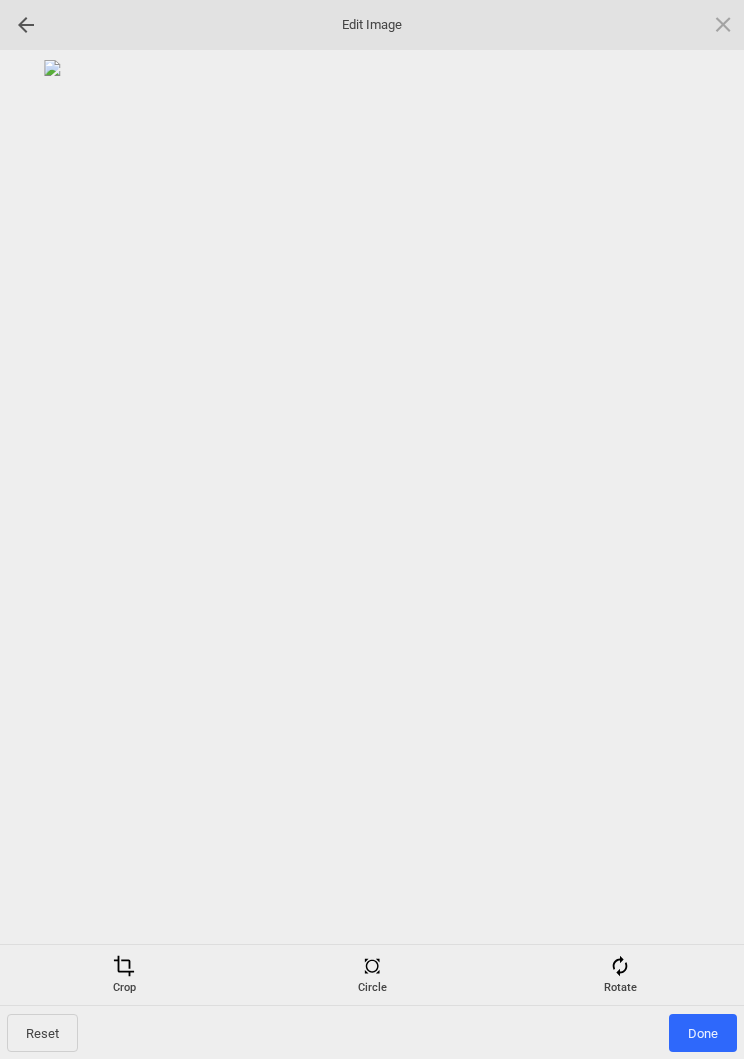 click on "Done" at bounding box center (703, 1033) 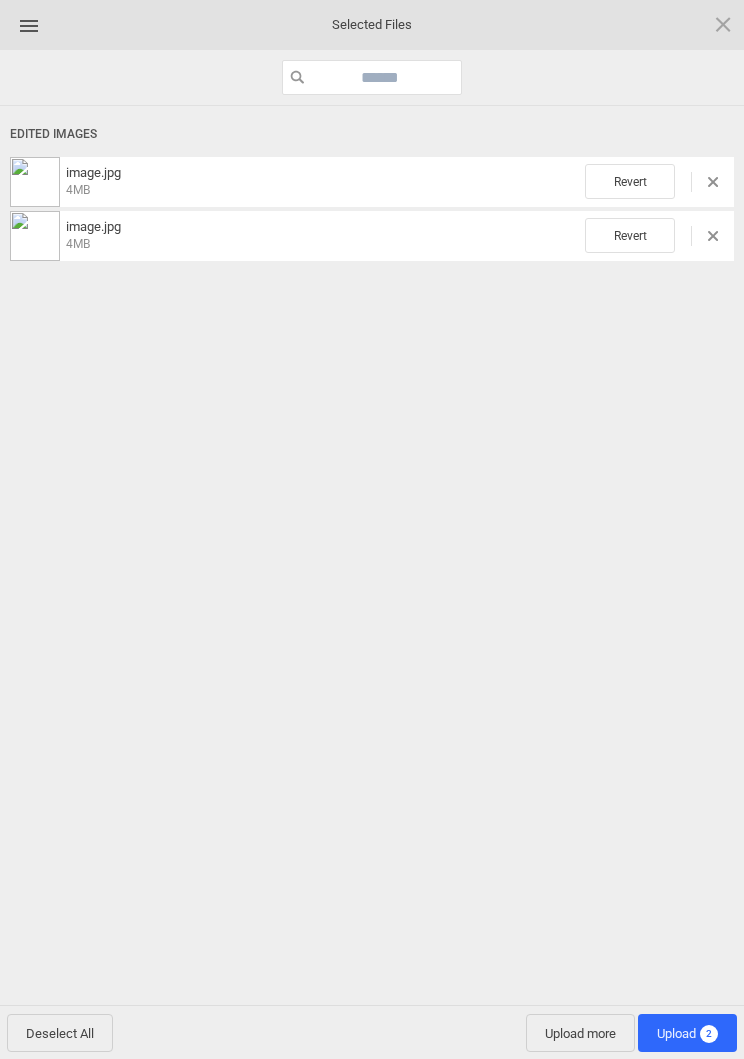 click on "Upload
2" at bounding box center [687, 1033] 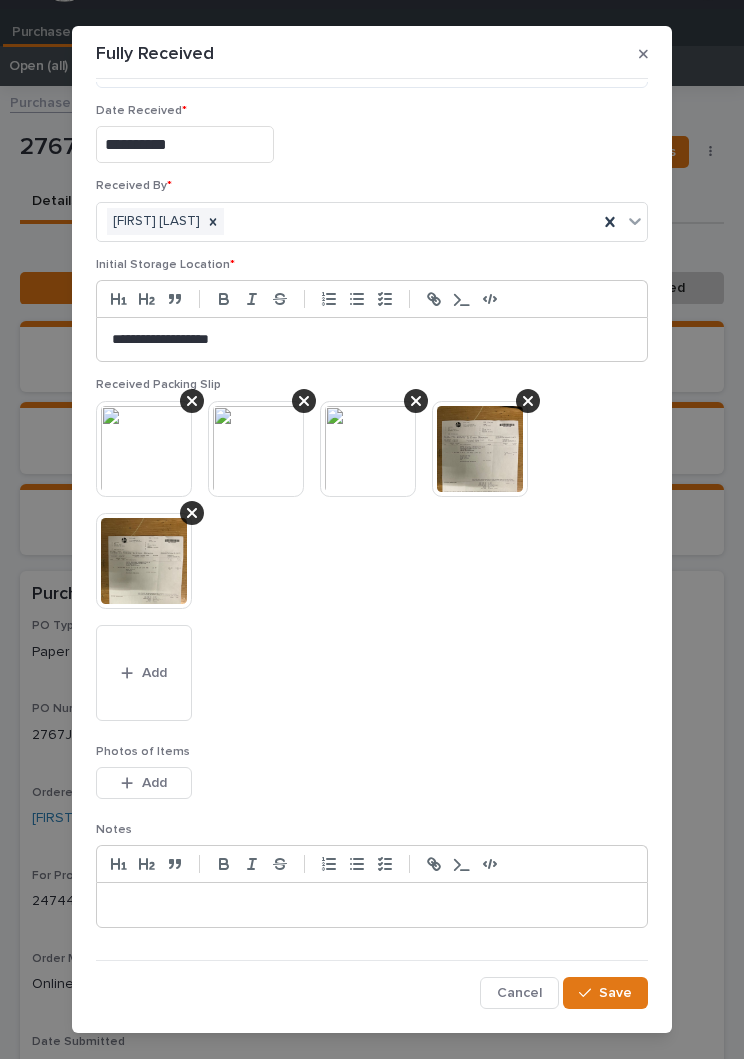 scroll, scrollTop: 81, scrollLeft: 0, axis: vertical 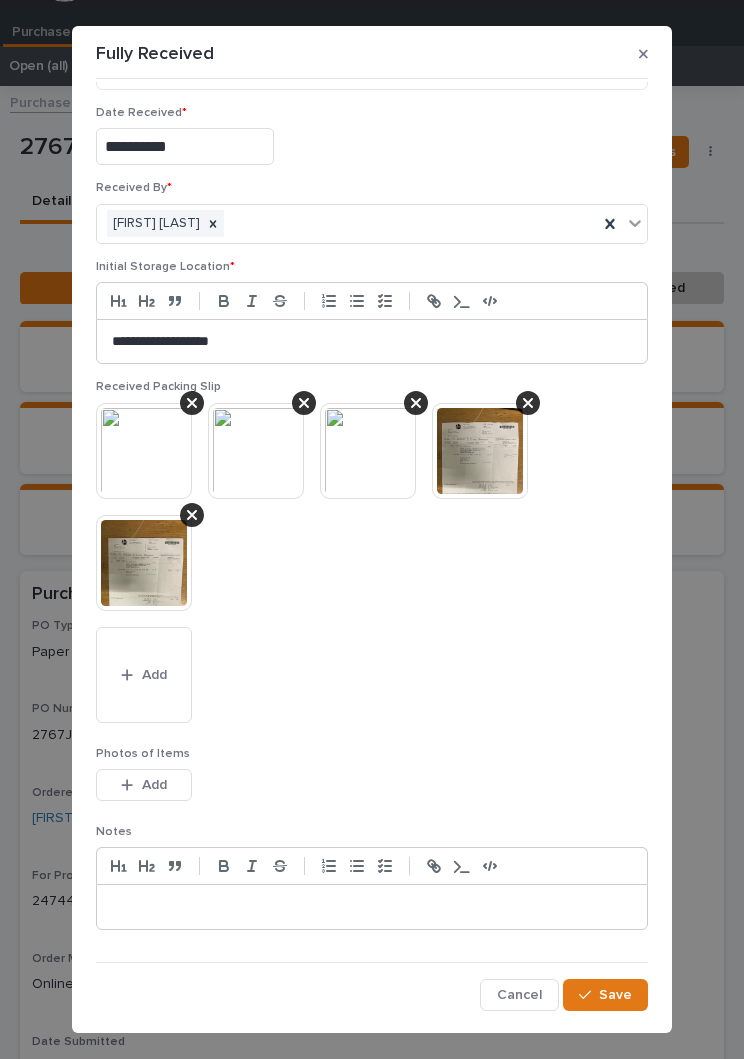 click on "Save" at bounding box center [615, 995] 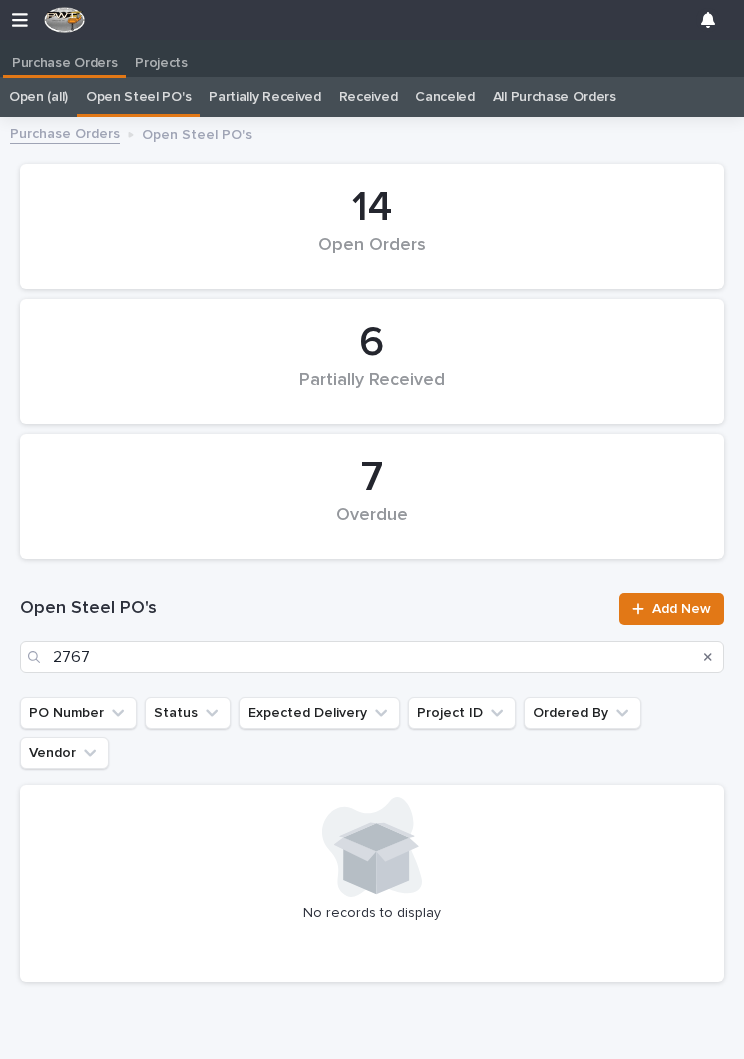 scroll, scrollTop: 0, scrollLeft: 9, axis: horizontal 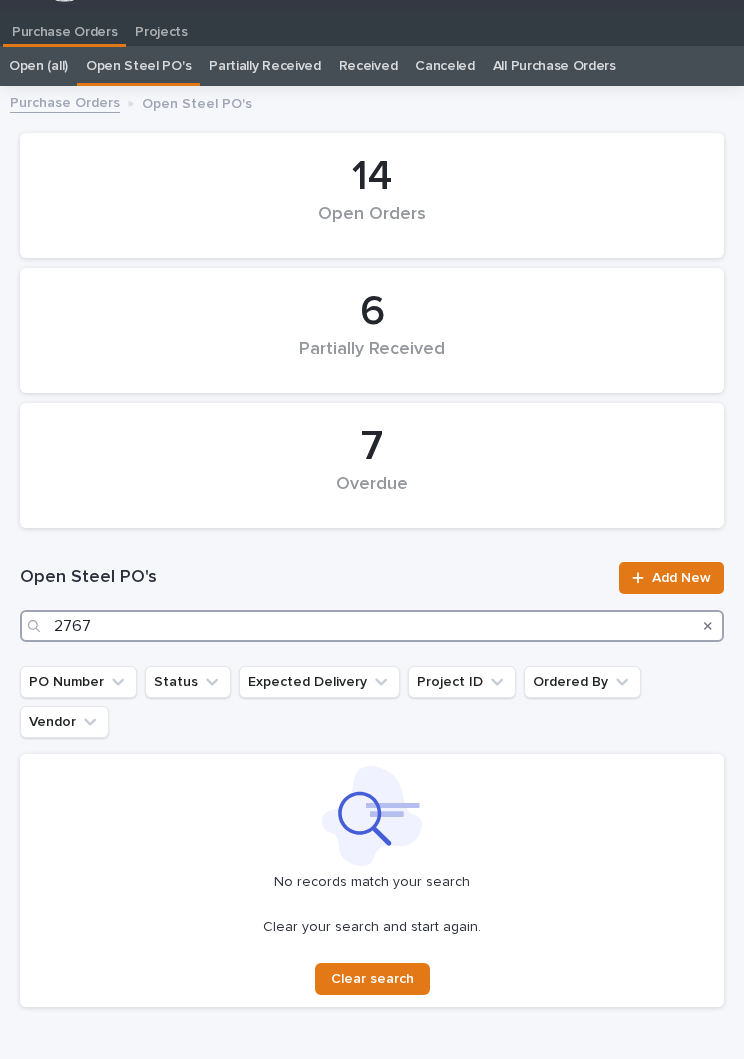 click on "2767" at bounding box center (372, 626) 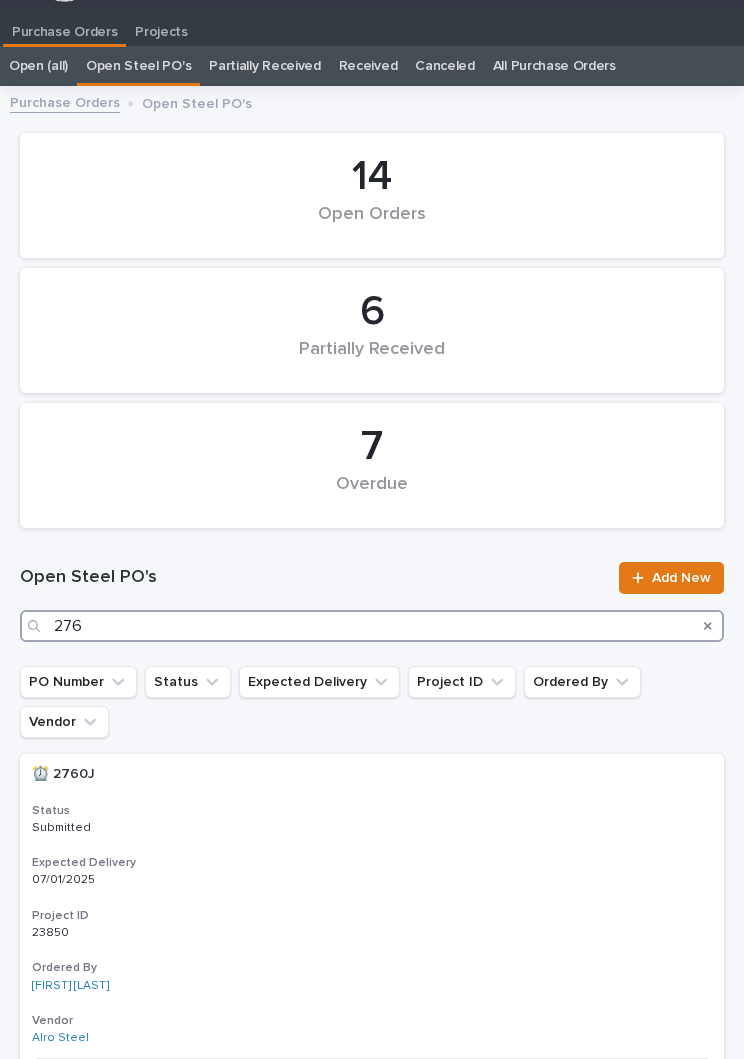 type on "2761" 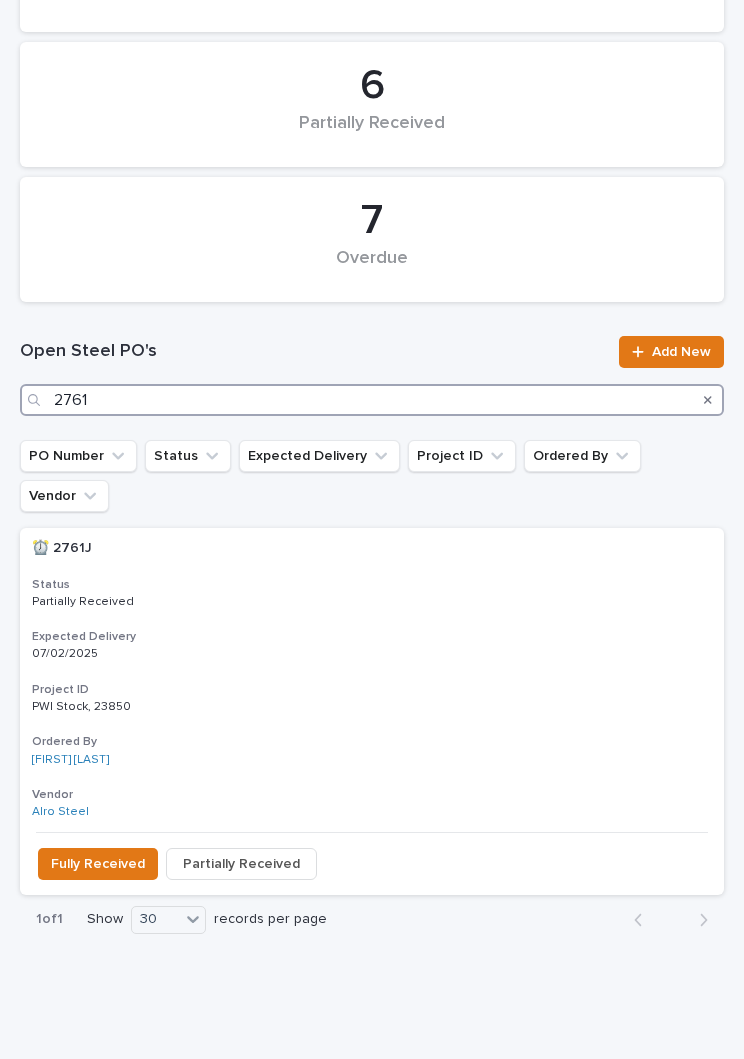 scroll, scrollTop: 255, scrollLeft: 0, axis: vertical 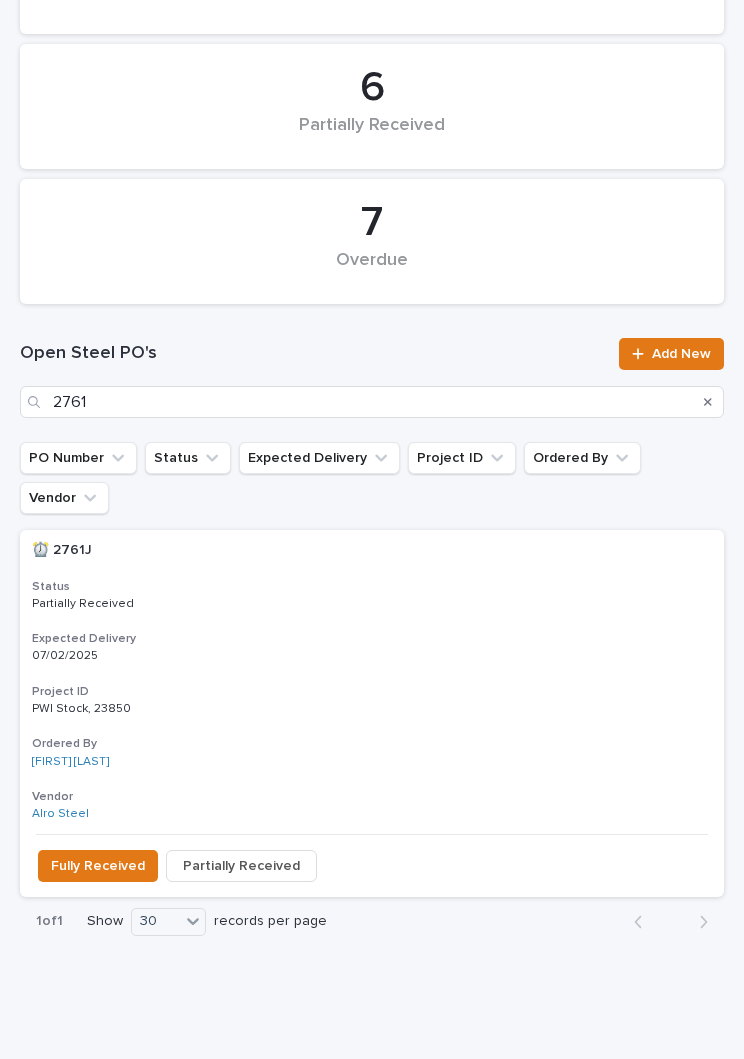 click on "⏰ 2761J ⏰ 2761J   Status Partially Received Expected Delivery 07/02/2025 Project ID PWI Stock, 23850 PWI Stock, 23850   Ordered By [FIRST] [LAST]   Vendor Alro Steel" at bounding box center (372, 682) 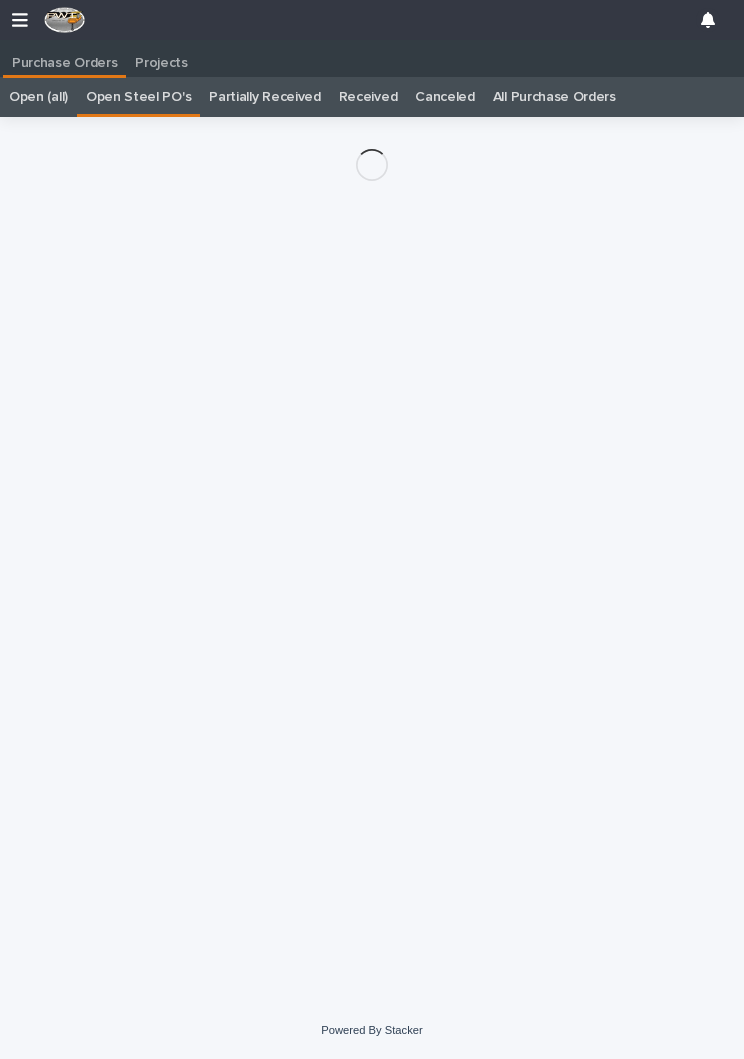 scroll, scrollTop: 12, scrollLeft: 0, axis: vertical 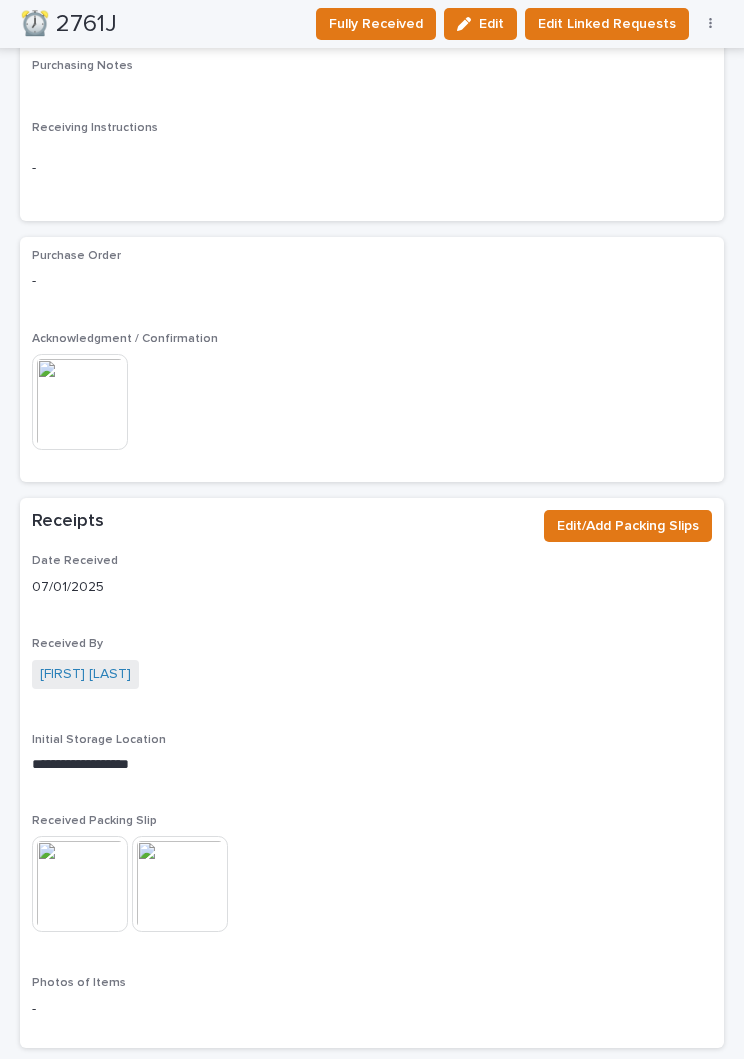 click at bounding box center [180, 884] 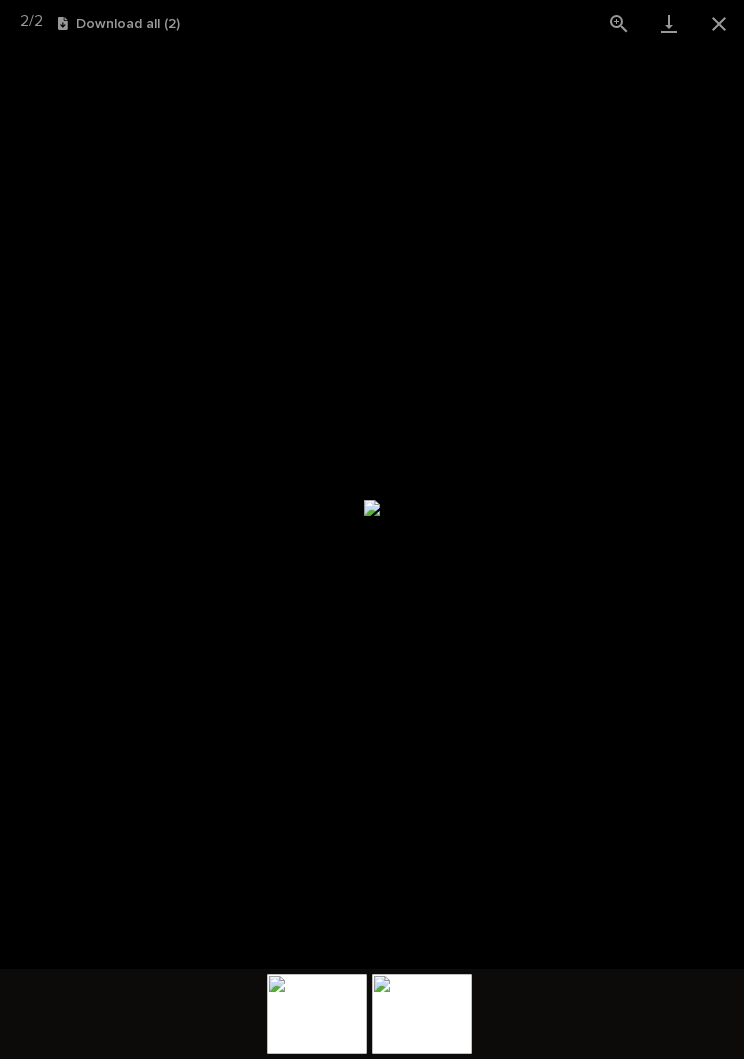 click at bounding box center [719, 23] 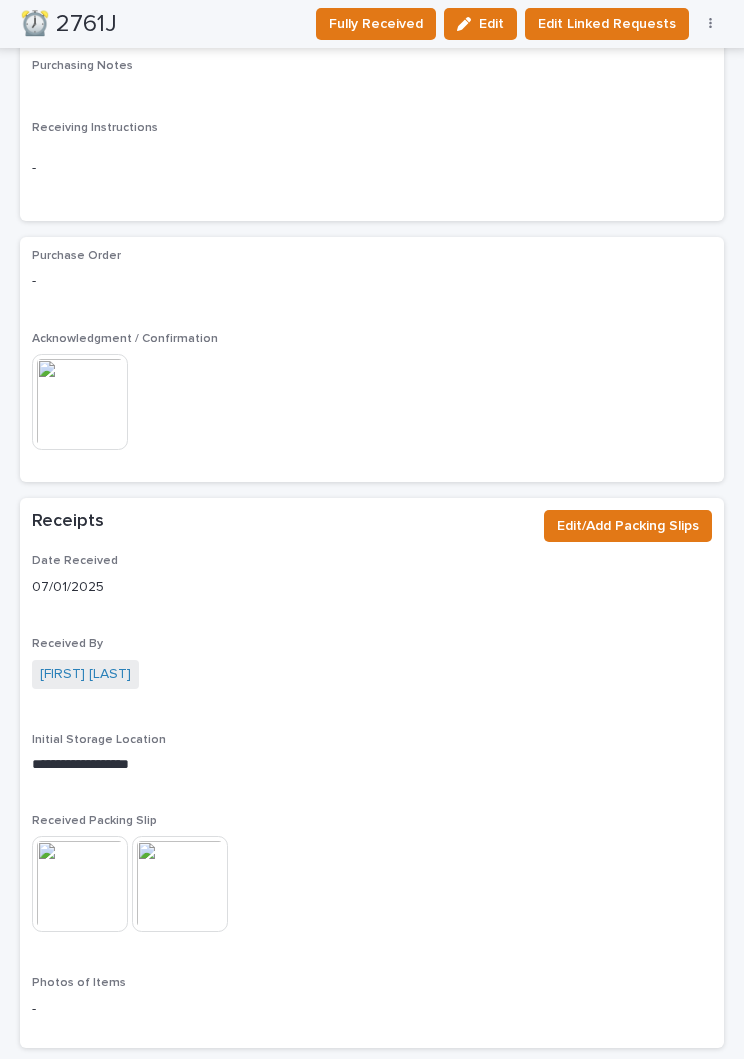 click on "Edit/Add Packing Slips" at bounding box center (628, 526) 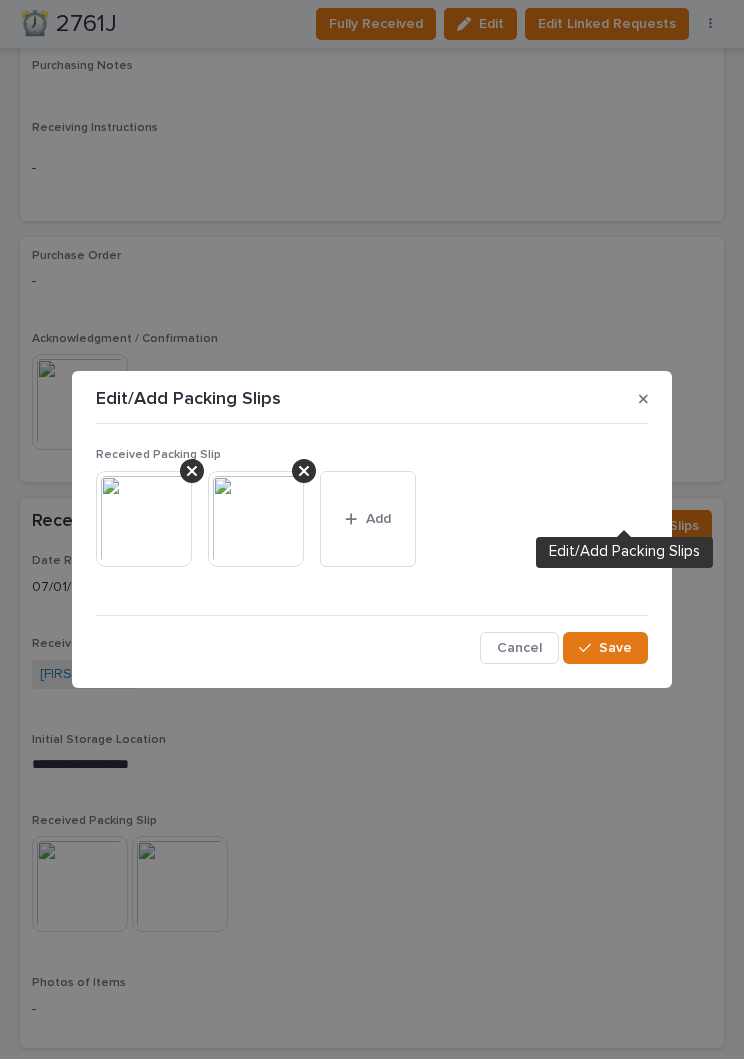click on "Add" at bounding box center (368, 519) 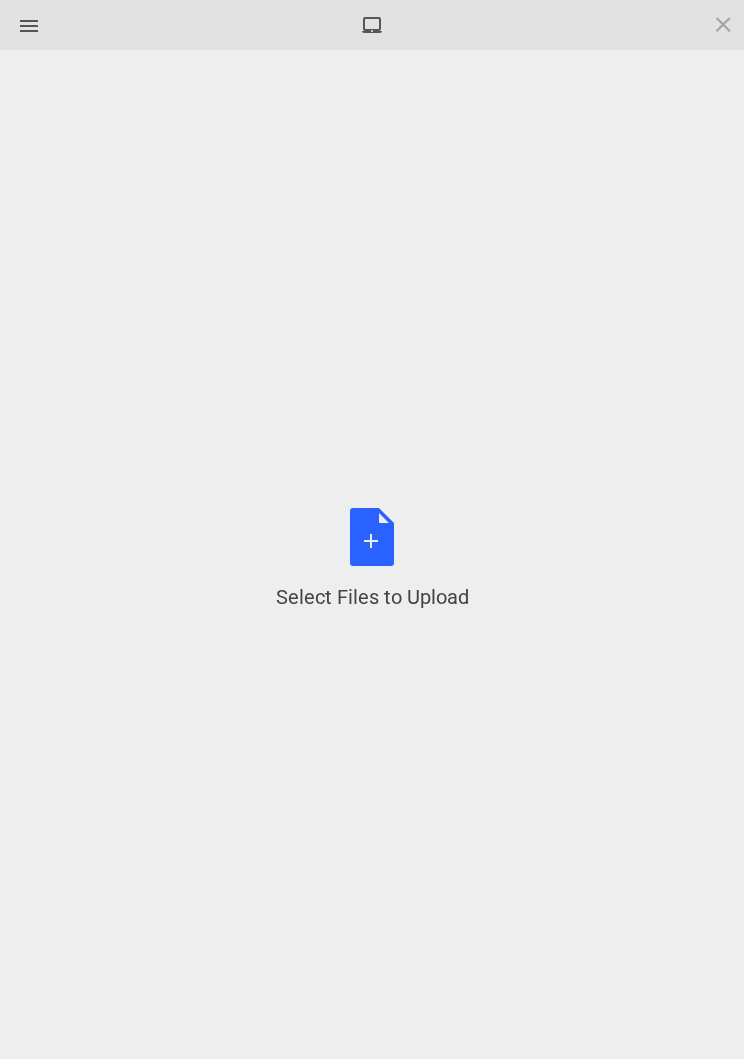 click on "Select Files to Upload
or Drag and Drop, Copy and Paste Files" at bounding box center [372, 559] 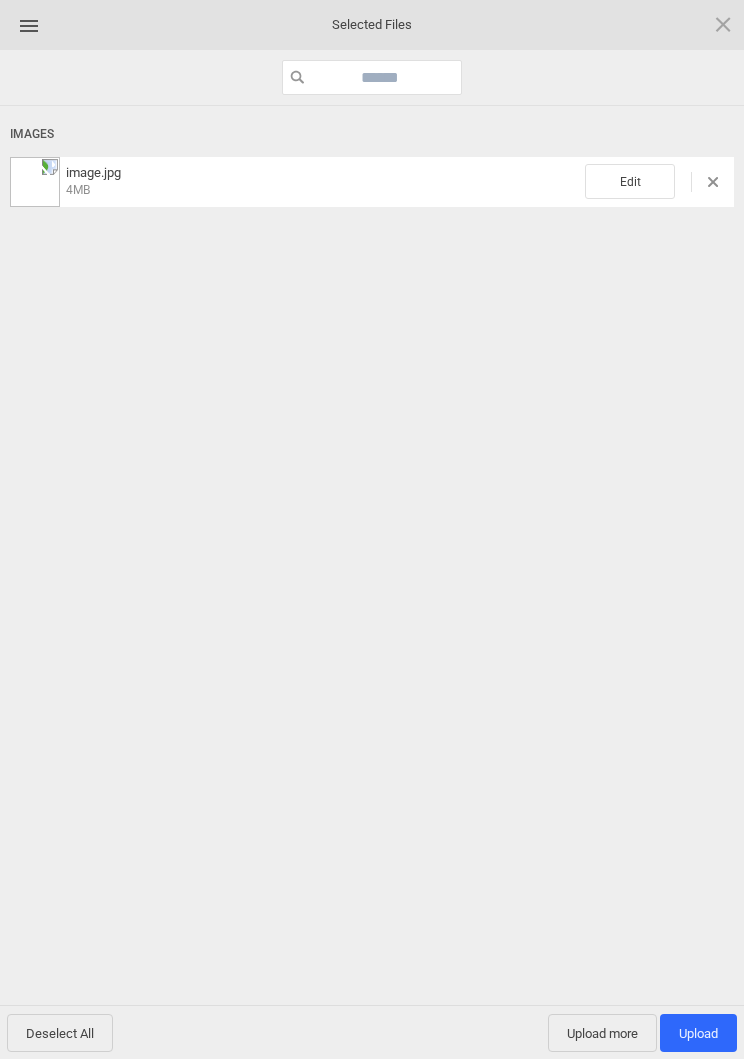 click on "Edit" at bounding box center (630, 181) 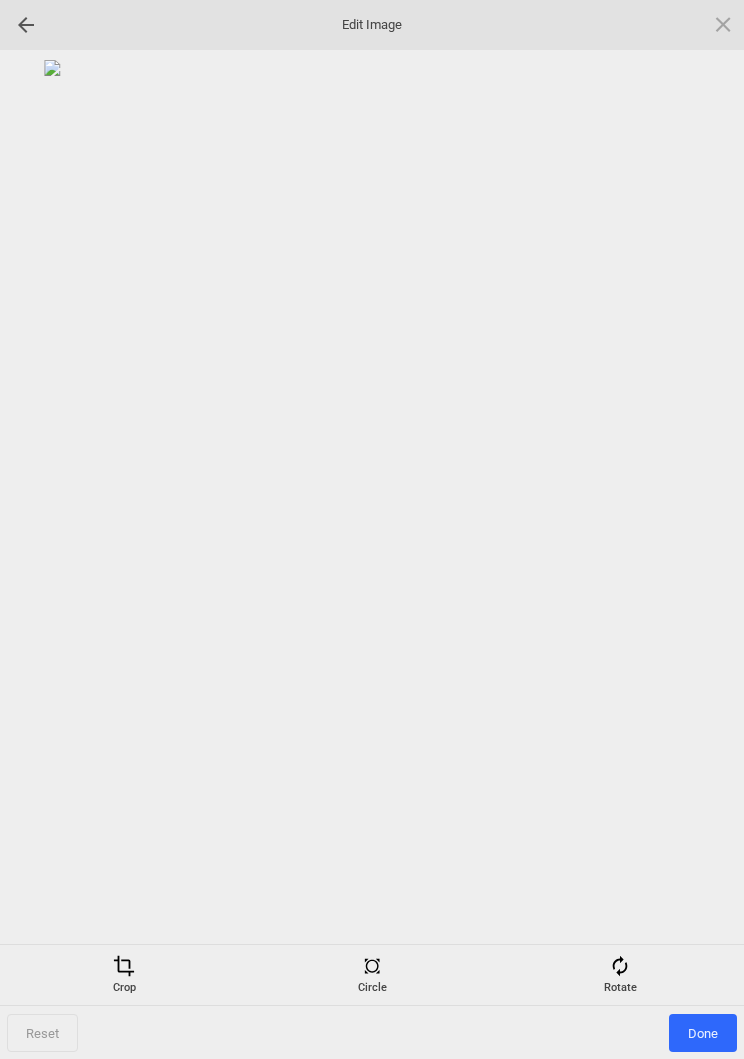 click on "Rotate" at bounding box center (620, 975) 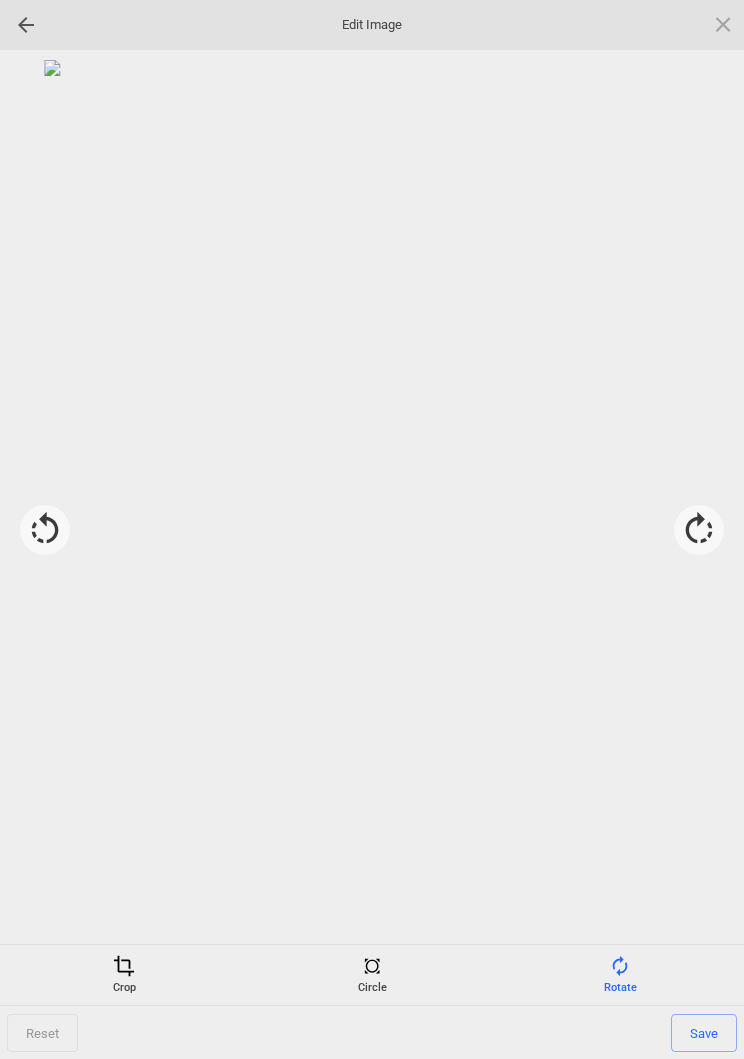 click at bounding box center [699, 530] 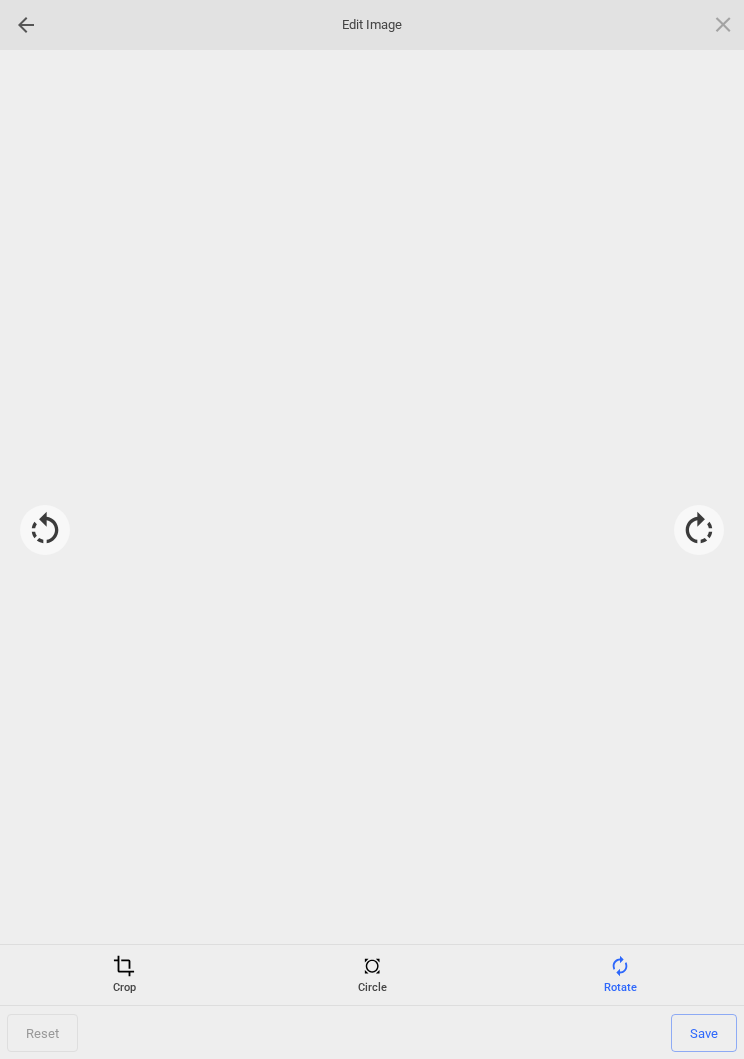 click at bounding box center (699, 530) 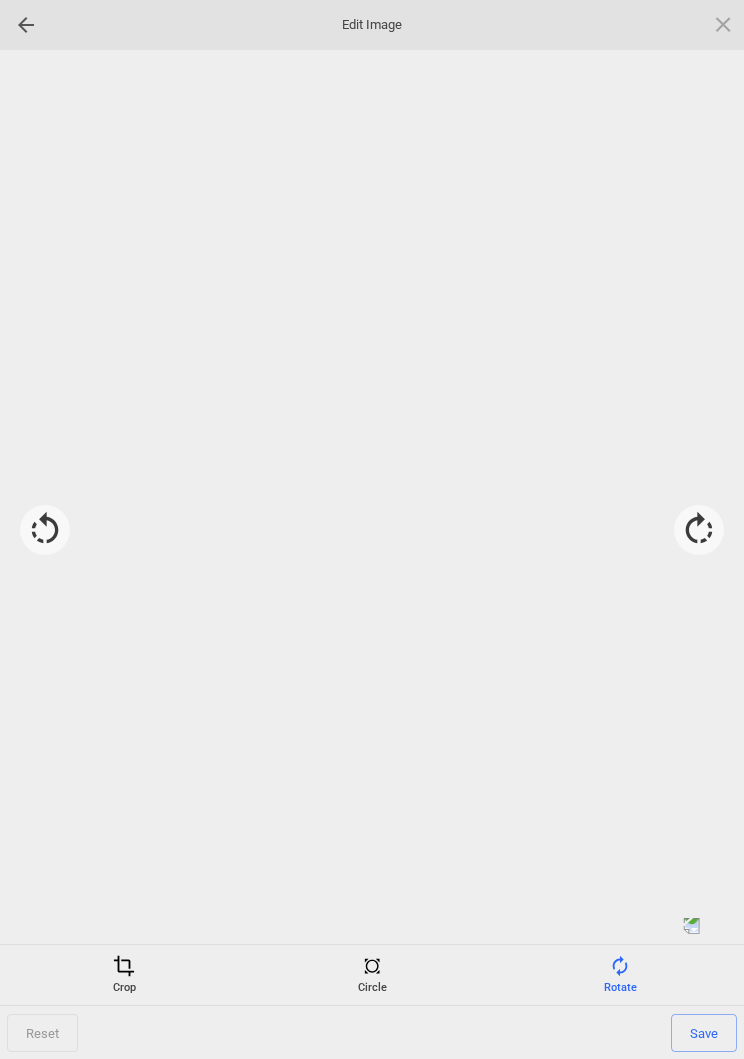 click at bounding box center (699, 530) 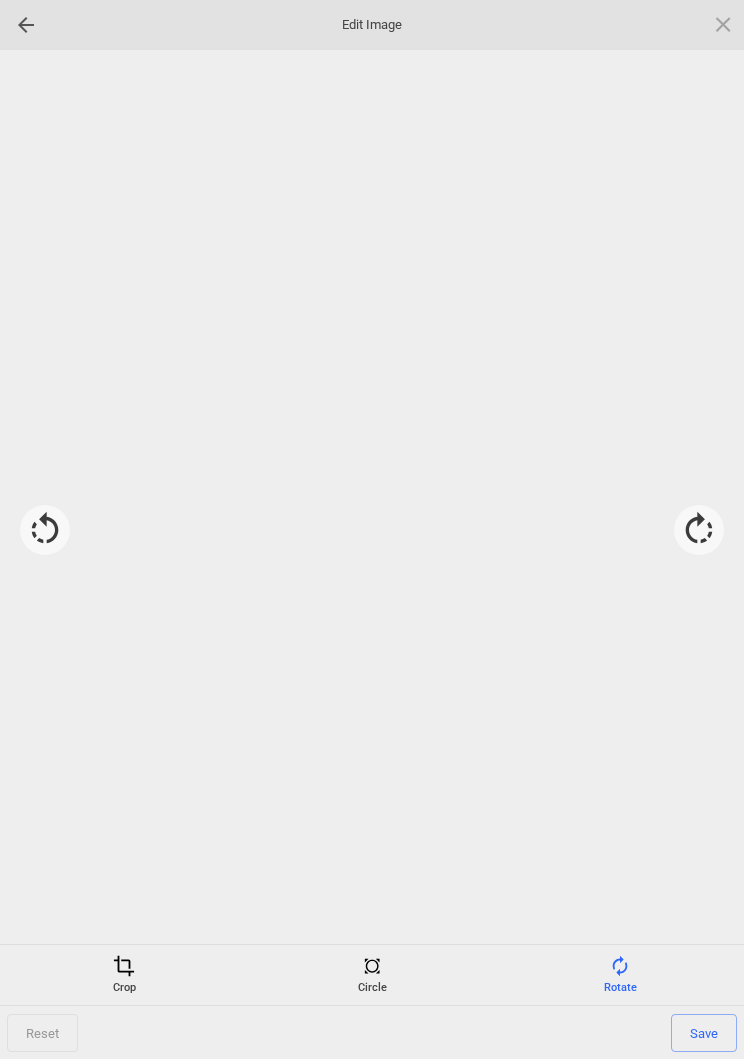click at bounding box center [699, 530] 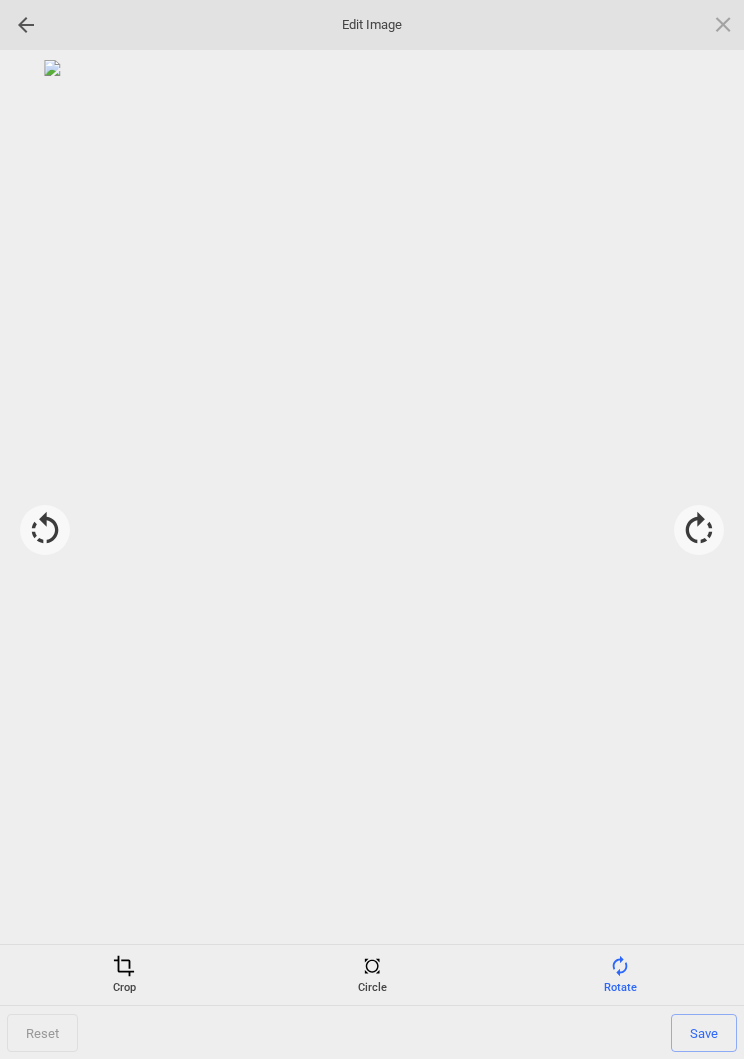 click on "Save" at bounding box center (704, 1033) 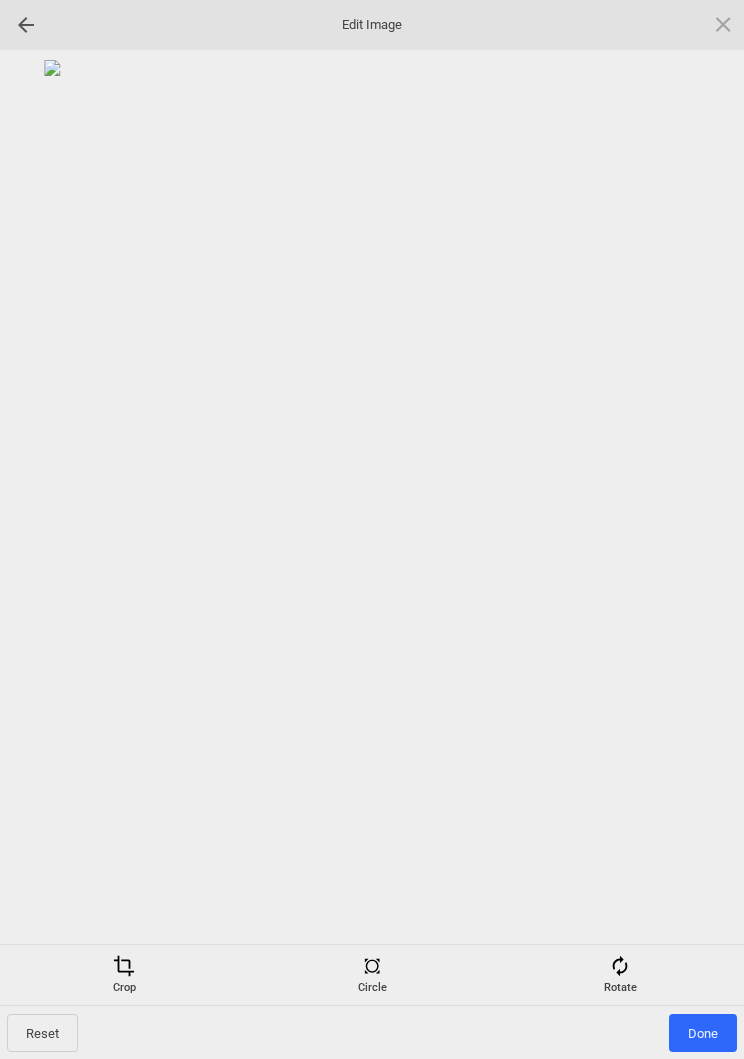 click on "Done" at bounding box center [703, 1033] 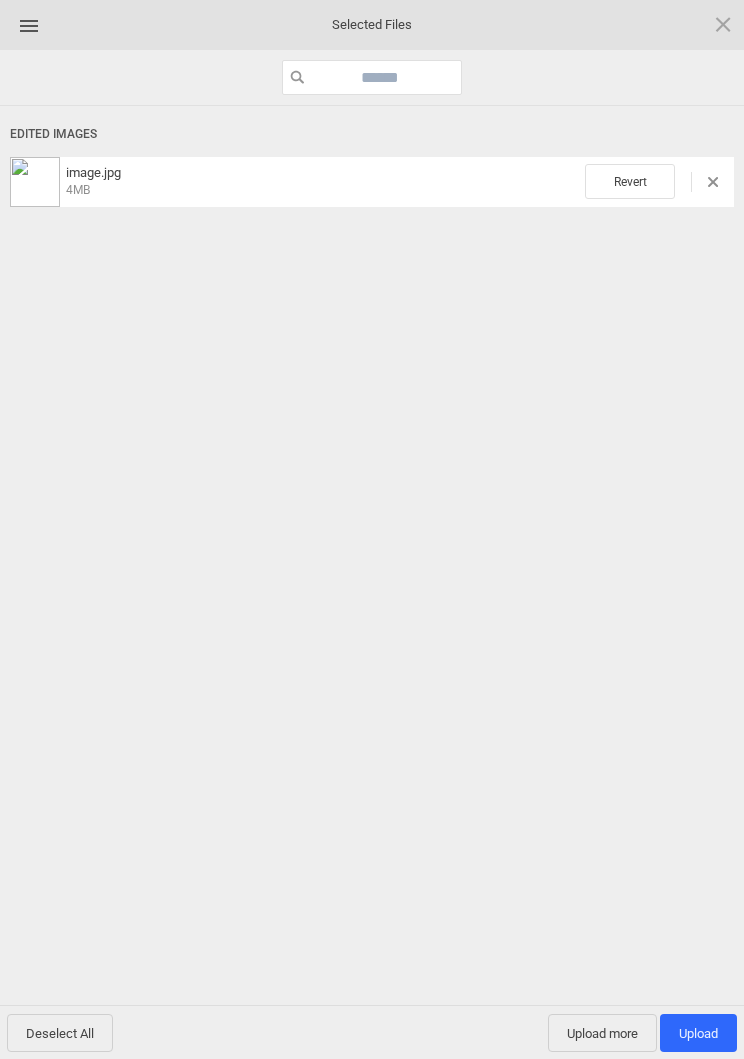 click on "Upload
1" at bounding box center [698, 1033] 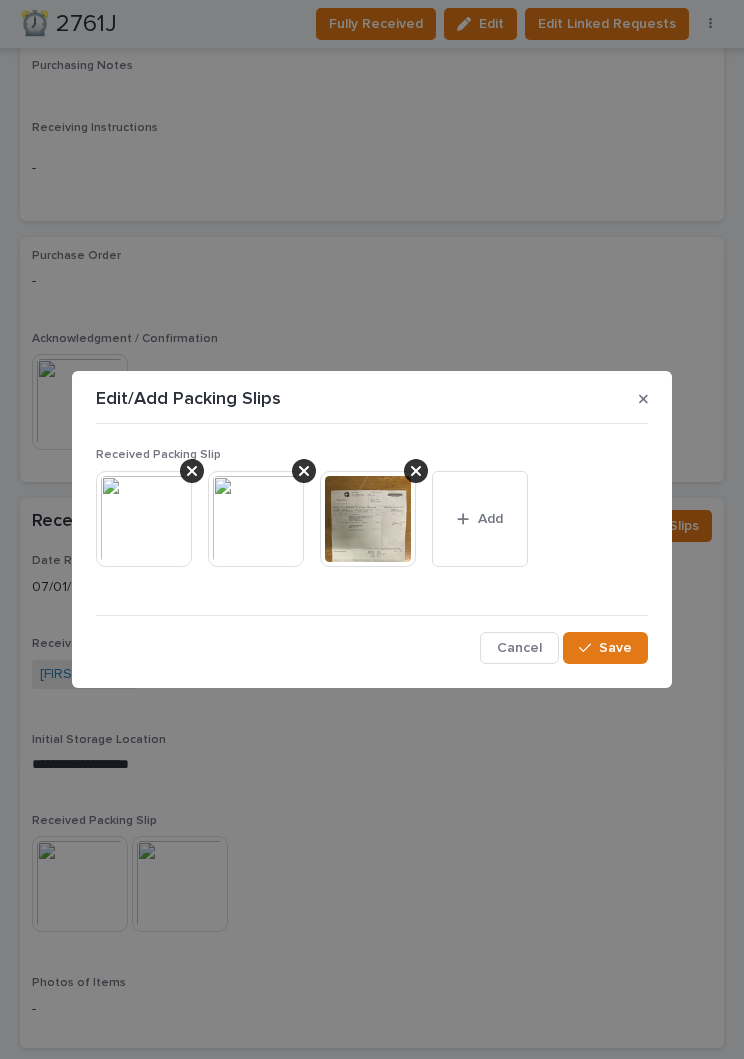 click on "Save" at bounding box center (615, 648) 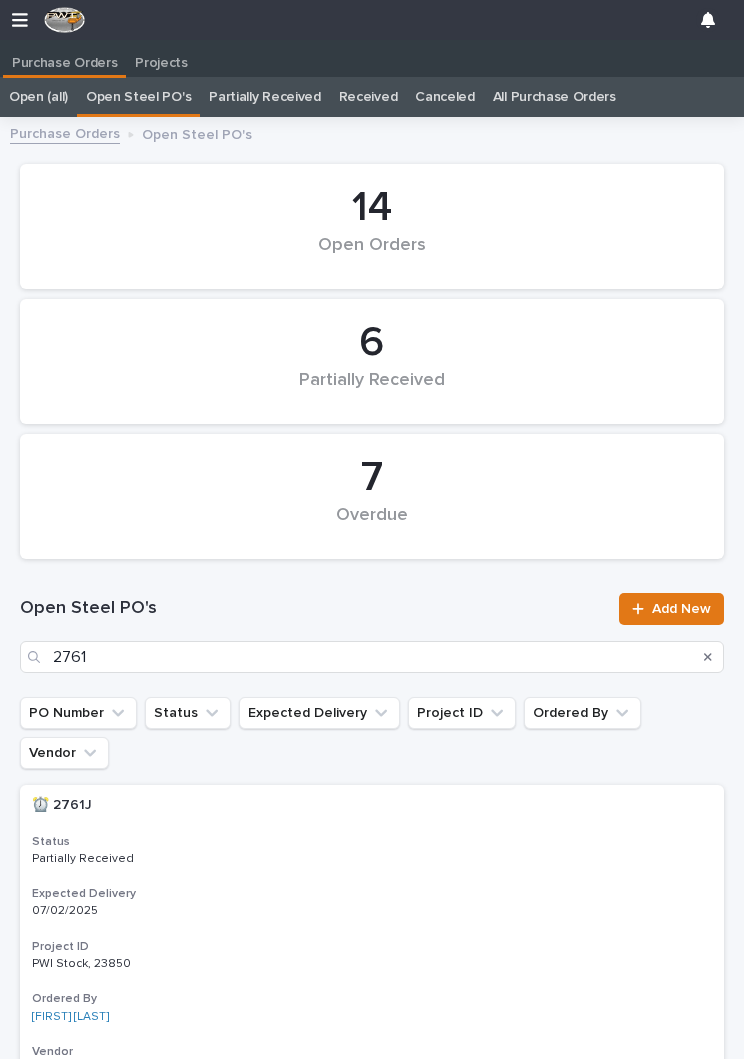 scroll, scrollTop: 0, scrollLeft: 9, axis: horizontal 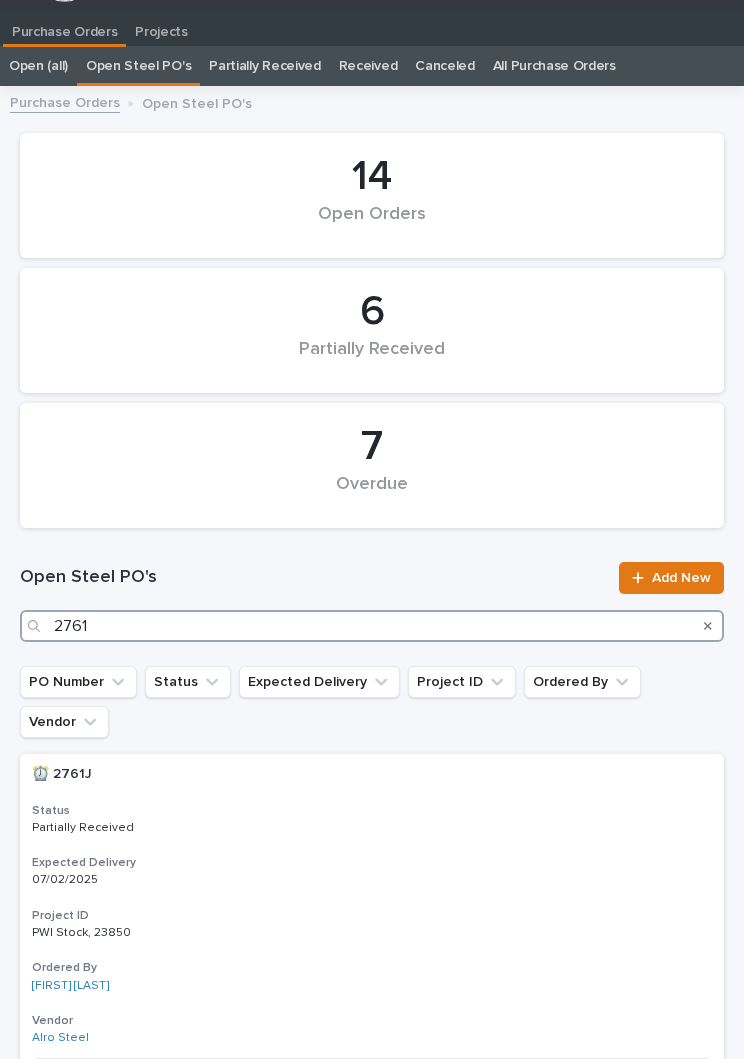 click on "2761" at bounding box center (372, 626) 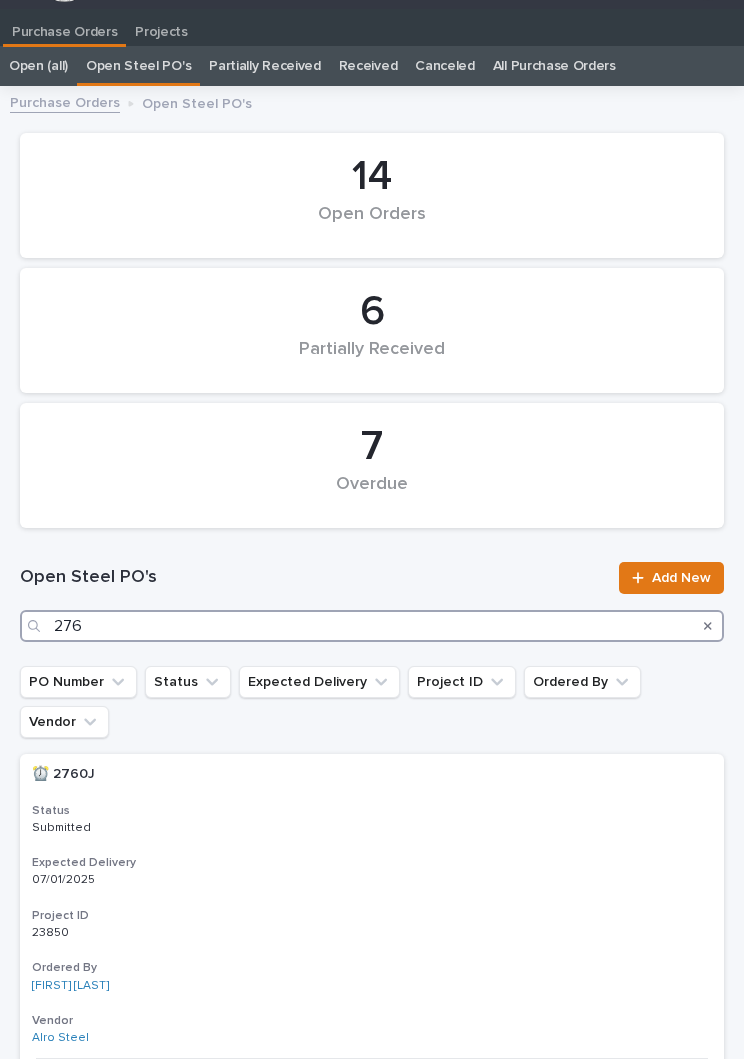 type on "2769" 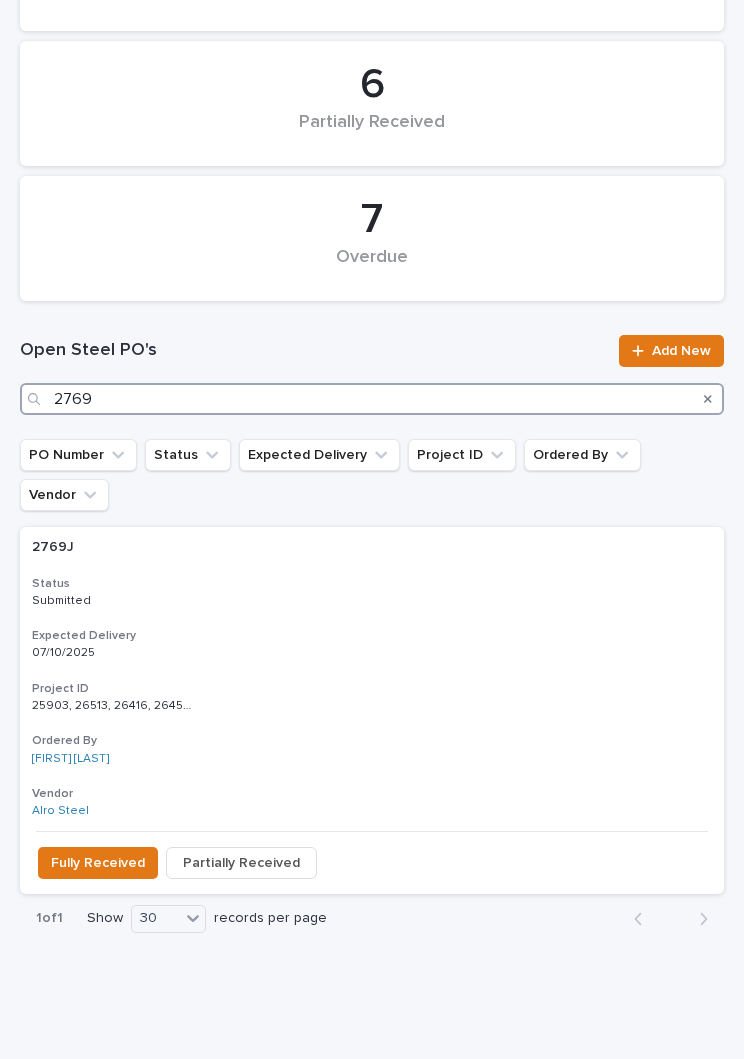 scroll, scrollTop: 255, scrollLeft: 0, axis: vertical 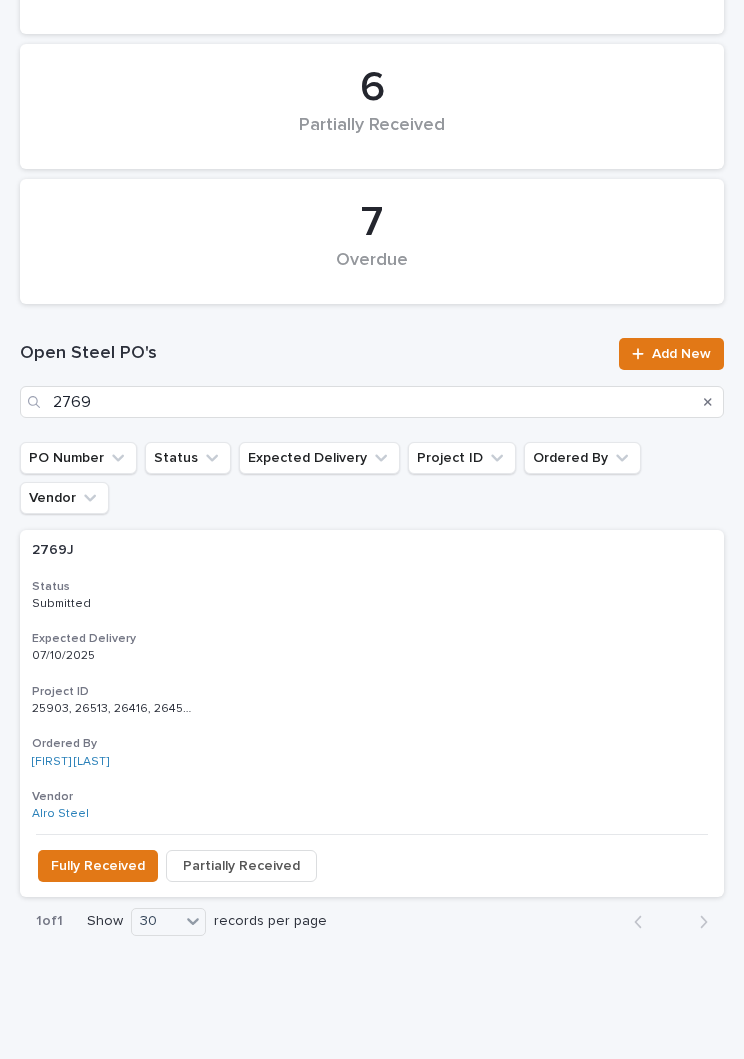 click on "2769J 2769J   Status Submitted Expected Delivery 07/10/2025 Project ID 25903, 26513, 26416, 26450, 26415, 26495, 26298, 25487 25903, 26513, 26416, 26450, 26415, 26495, 26298, 25487   Ordered By [FIRST] [LAST]   Vendor Alro Steel" at bounding box center (372, 682) 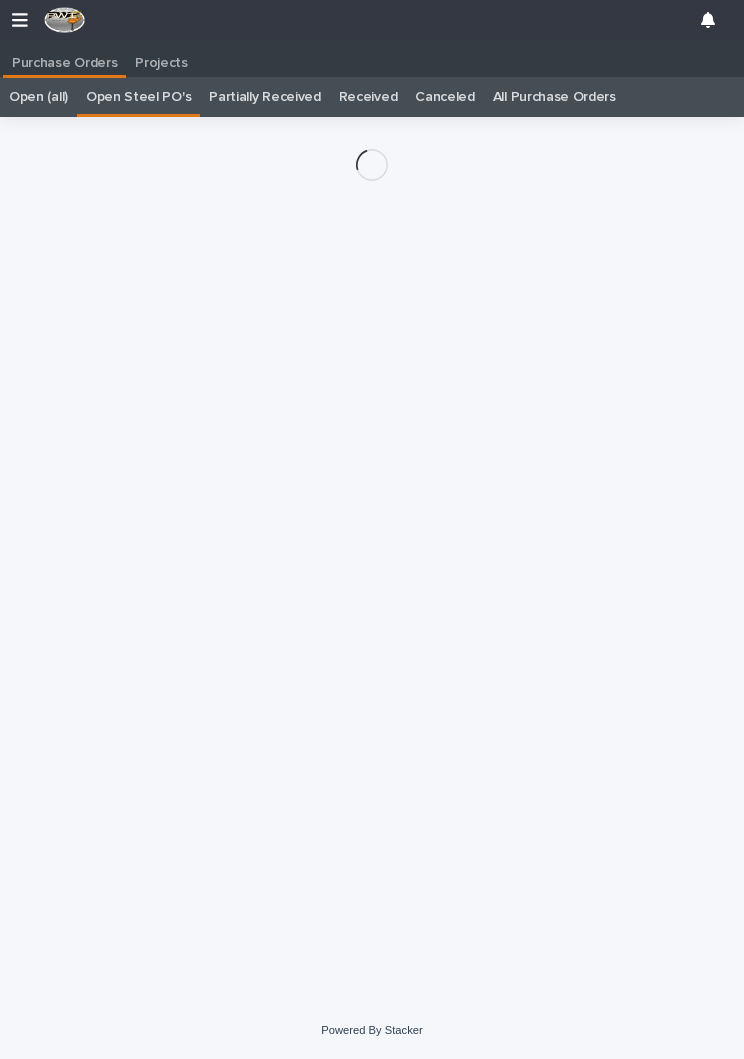 scroll, scrollTop: 31, scrollLeft: 0, axis: vertical 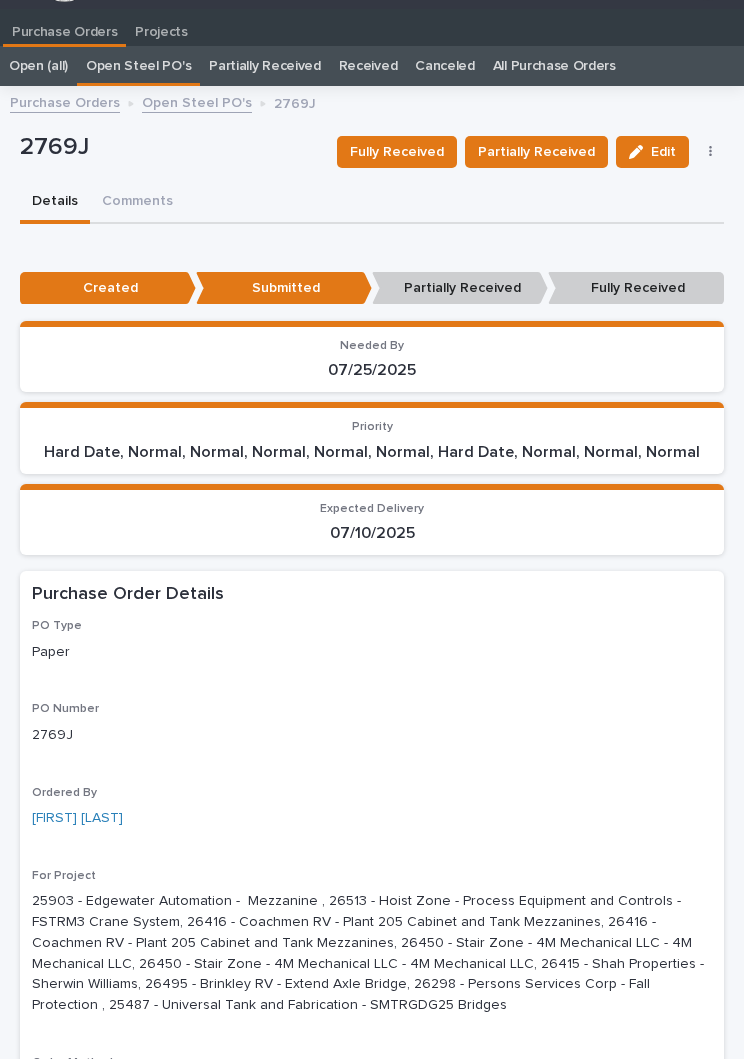 click on "Partially Received" at bounding box center (536, 152) 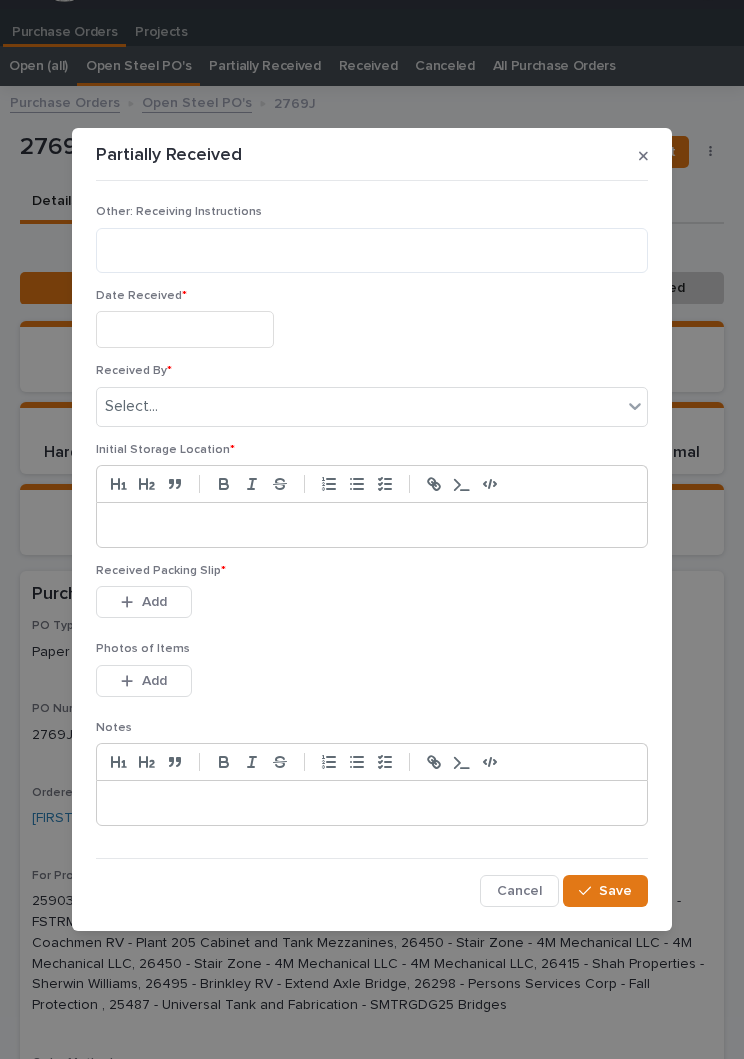 click at bounding box center (185, 329) 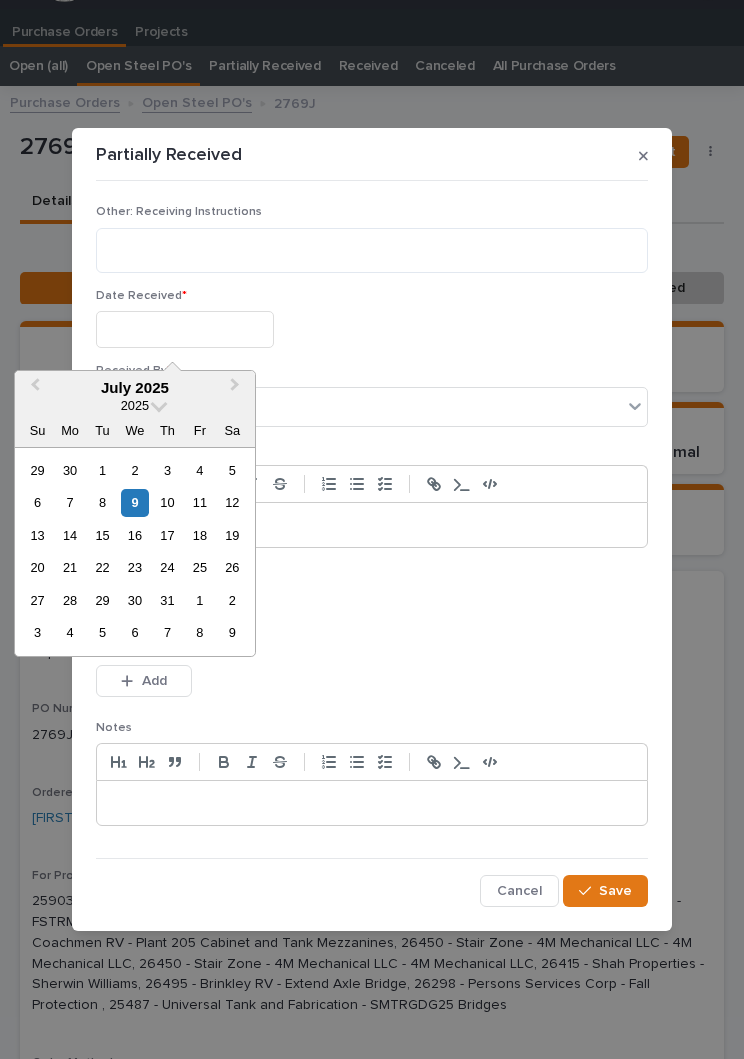 click on "9" at bounding box center (134, 502) 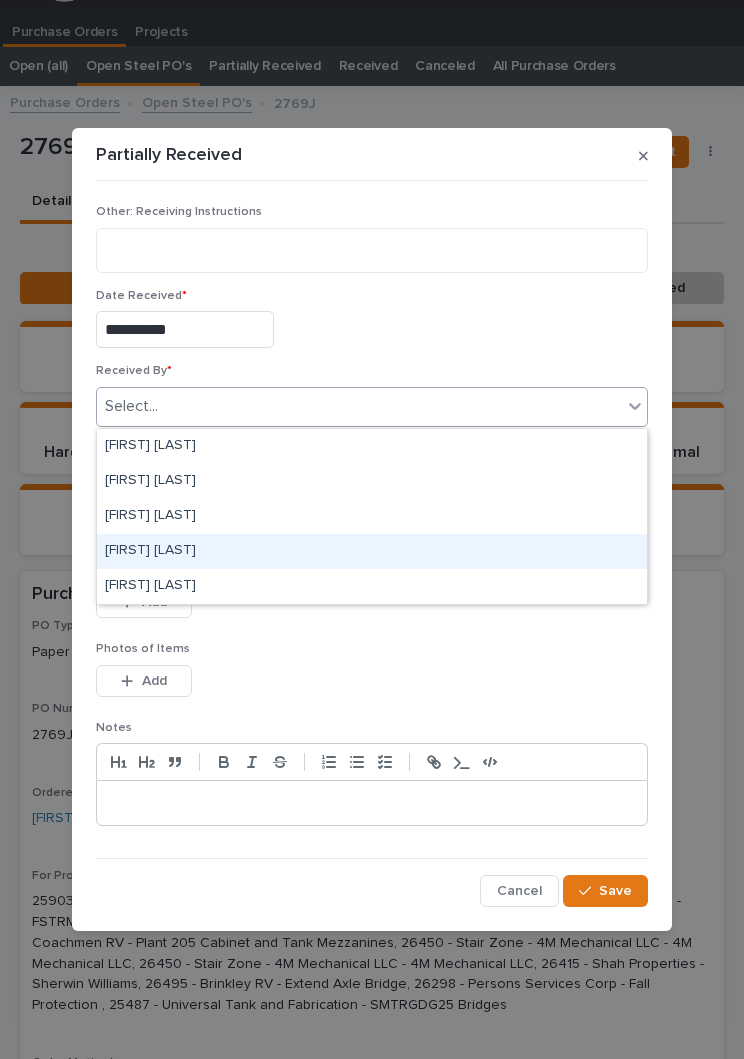 click on "[FIRST] [LAST]" at bounding box center [372, 551] 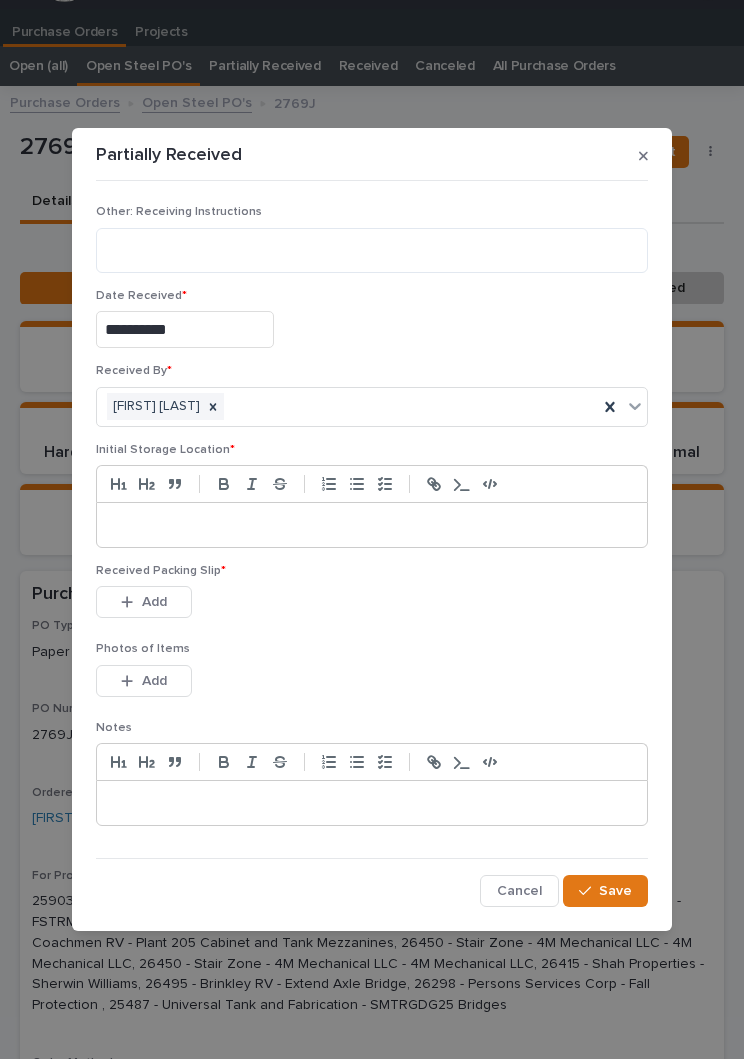 click at bounding box center (372, 525) 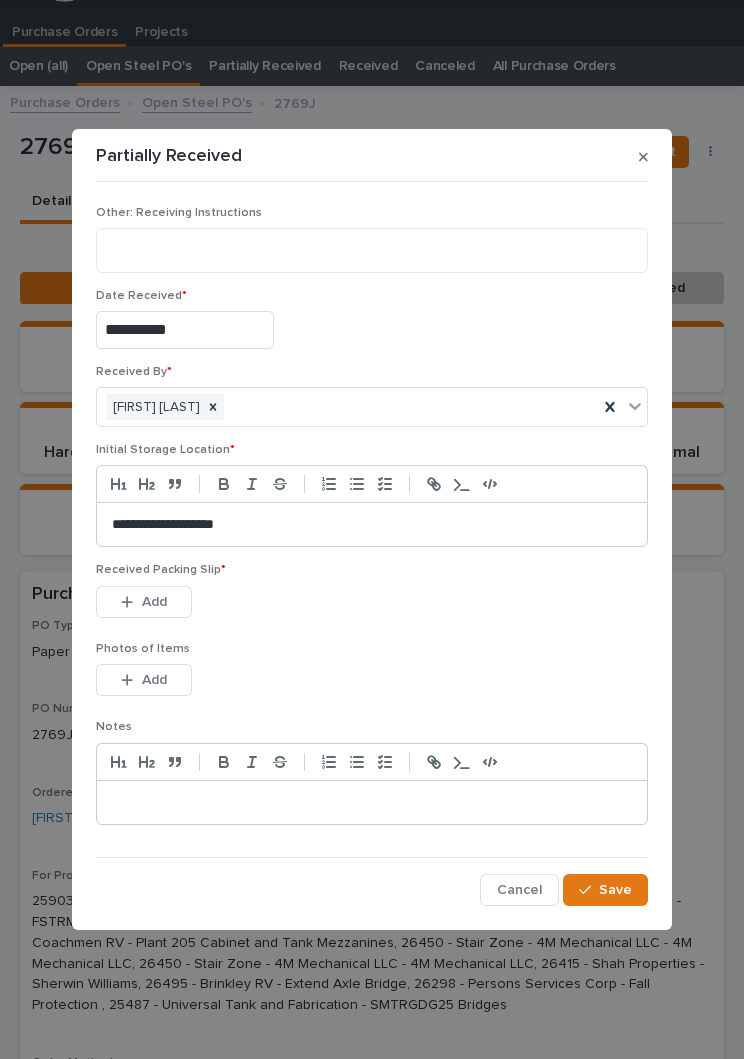 click on "Received Packing Slip * This file cannot be opened Download File Add" at bounding box center [372, 602] 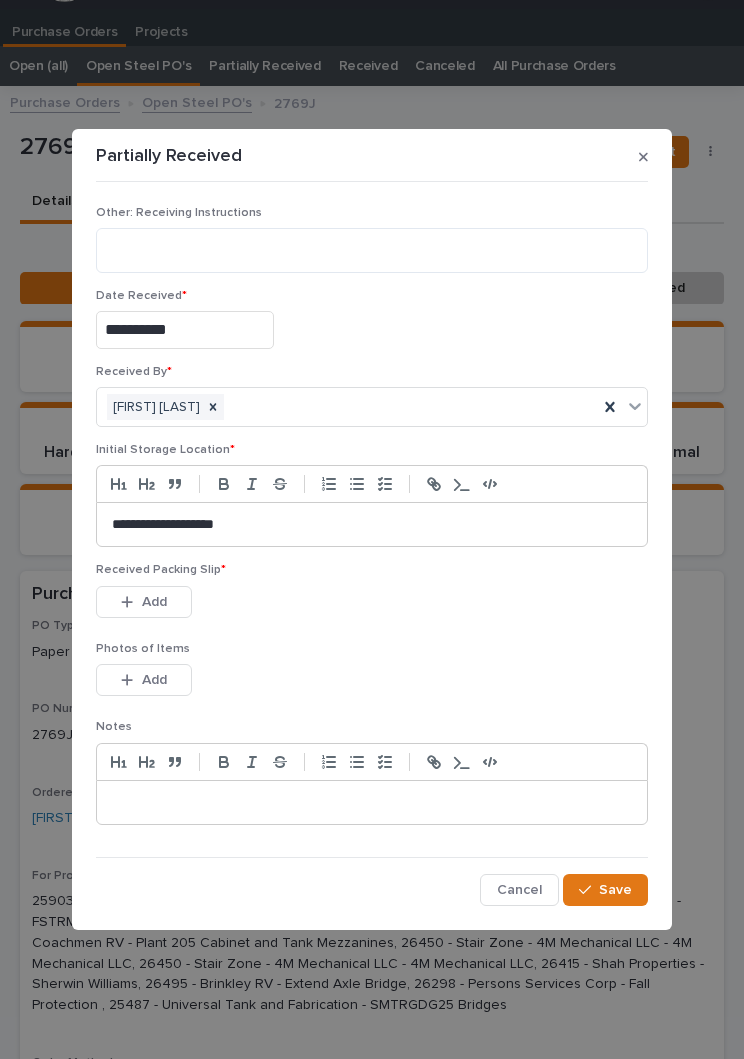 click on "Photos of Items" at bounding box center (372, 649) 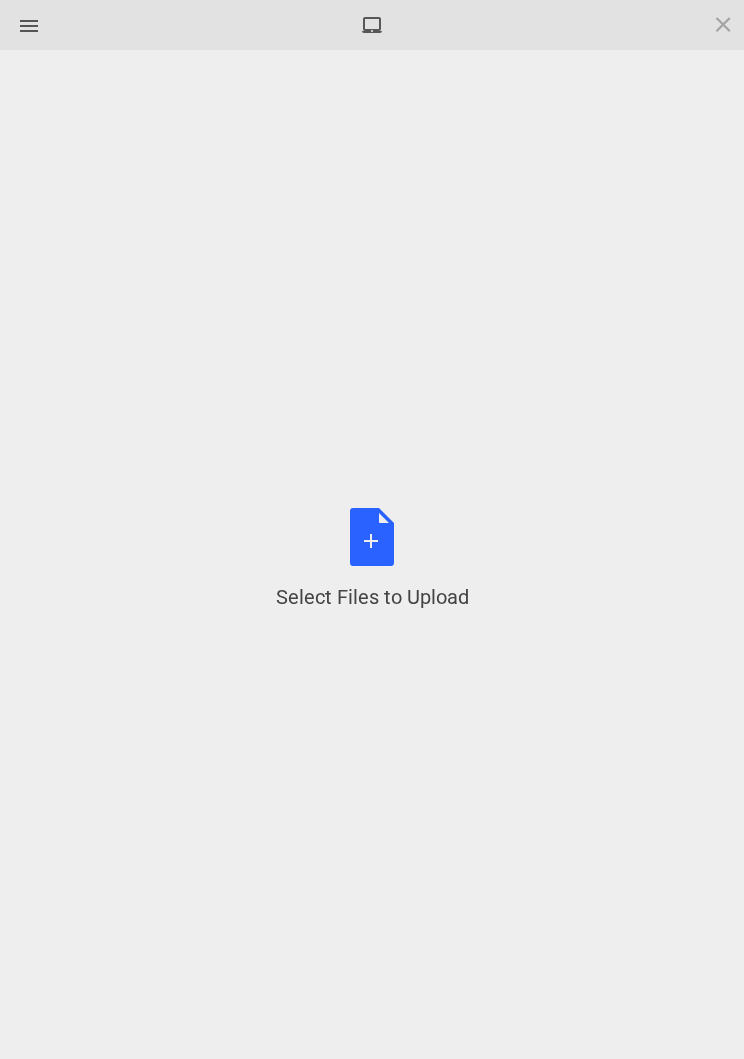 click on "Select Files to Upload
or Drag and Drop, Copy and Paste Files" at bounding box center [372, 559] 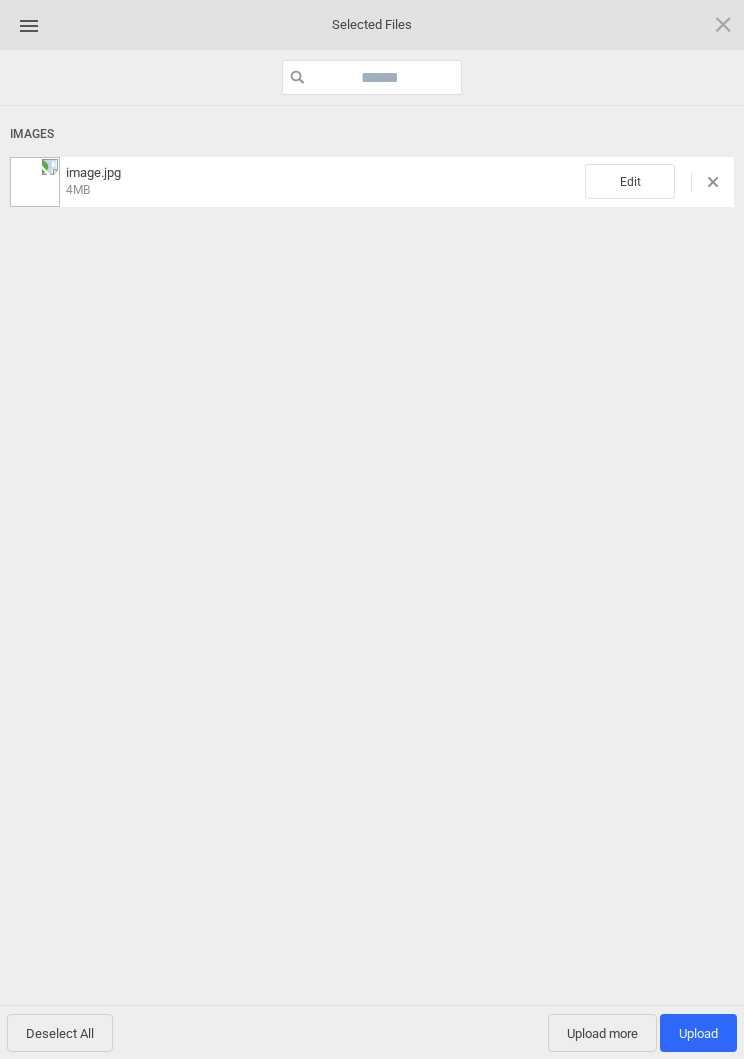 click on "Edit" at bounding box center [630, 181] 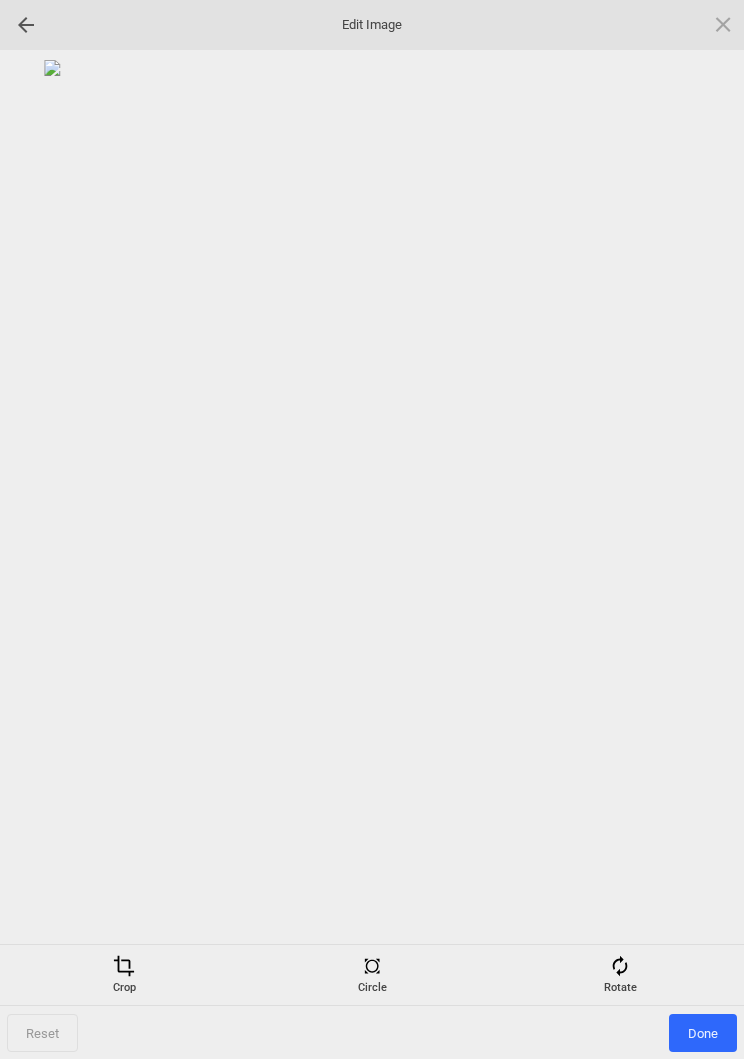 click on "Rotate" at bounding box center (620, 975) 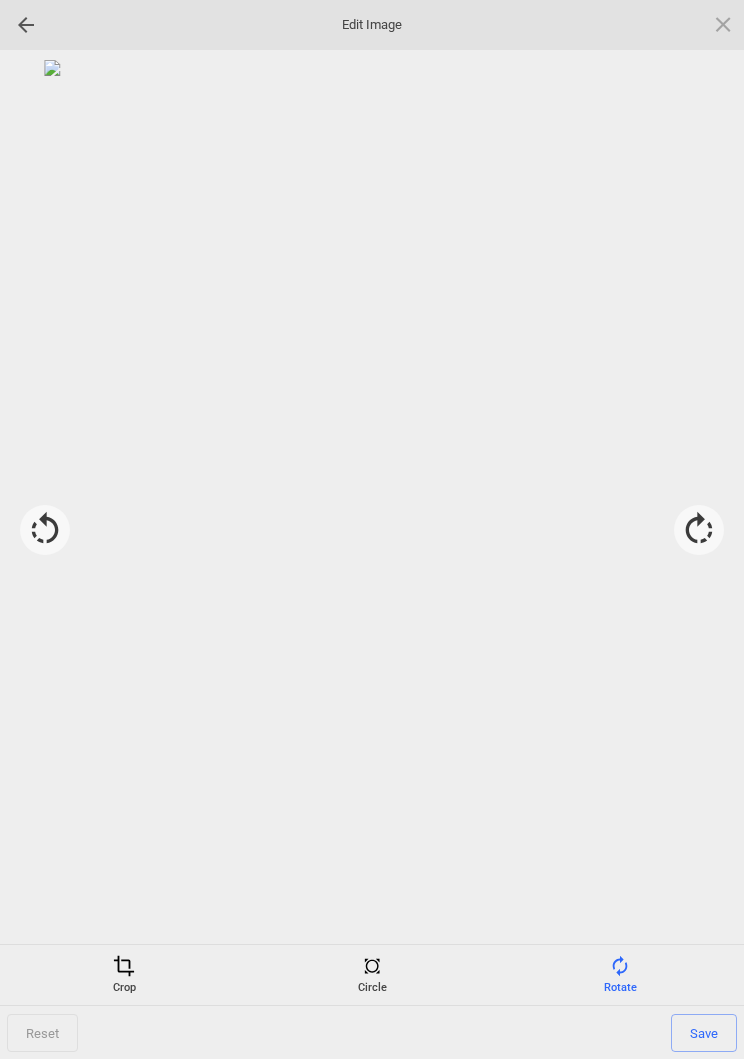 click at bounding box center (699, 530) 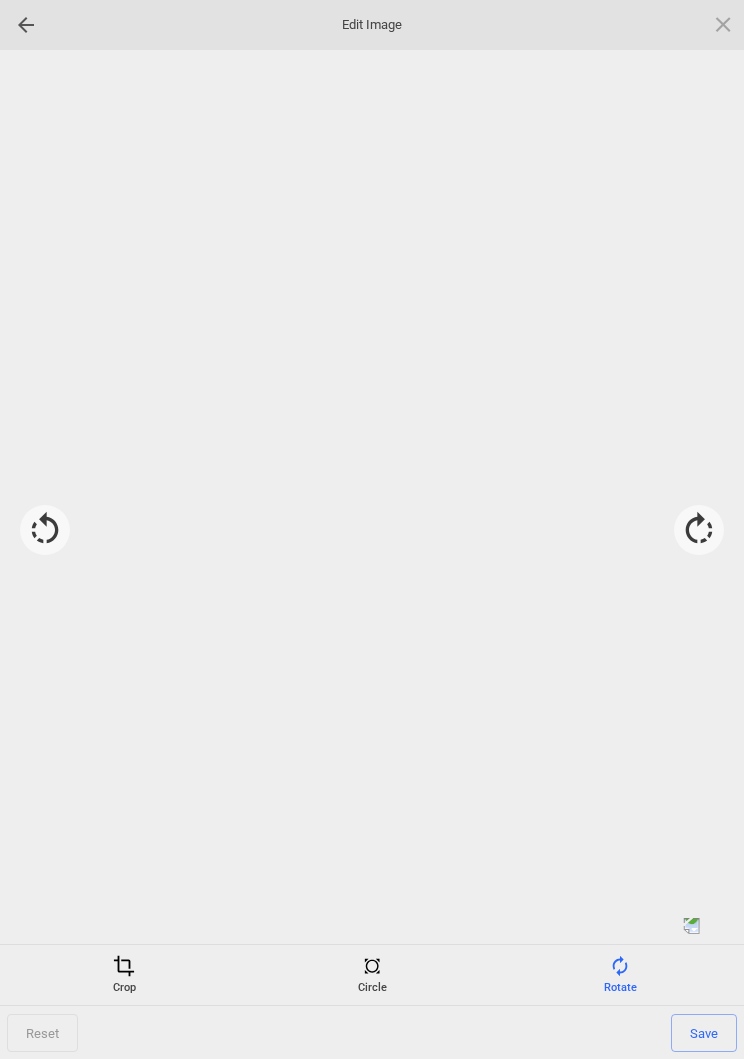 click at bounding box center (699, 530) 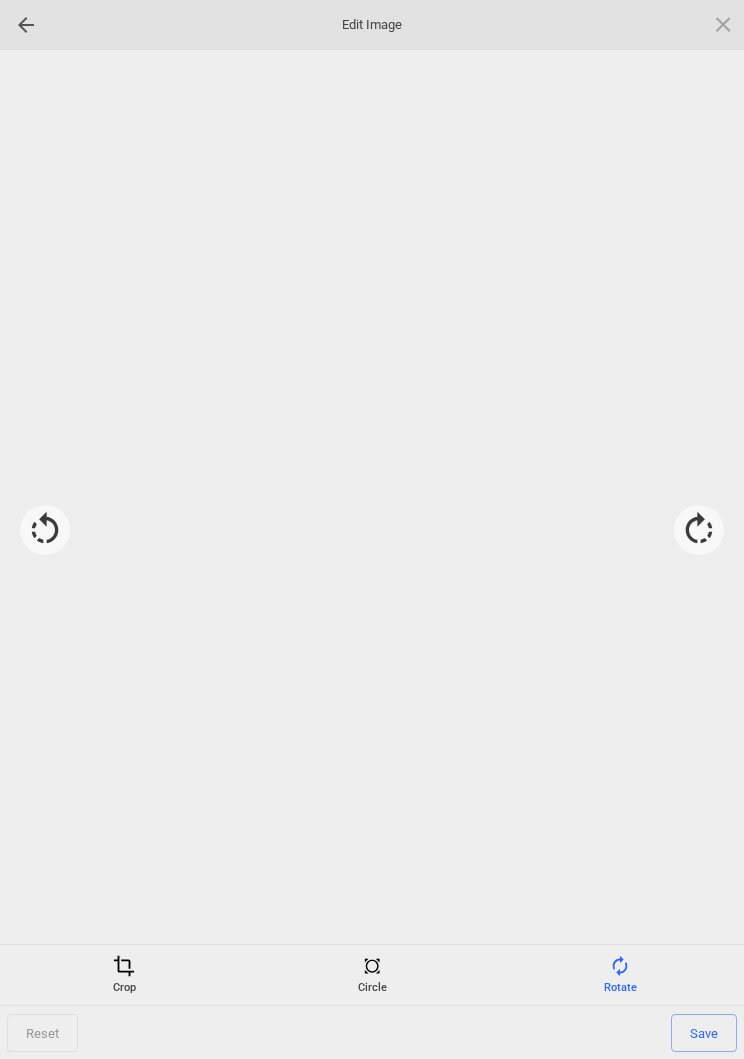 click at bounding box center (699, 530) 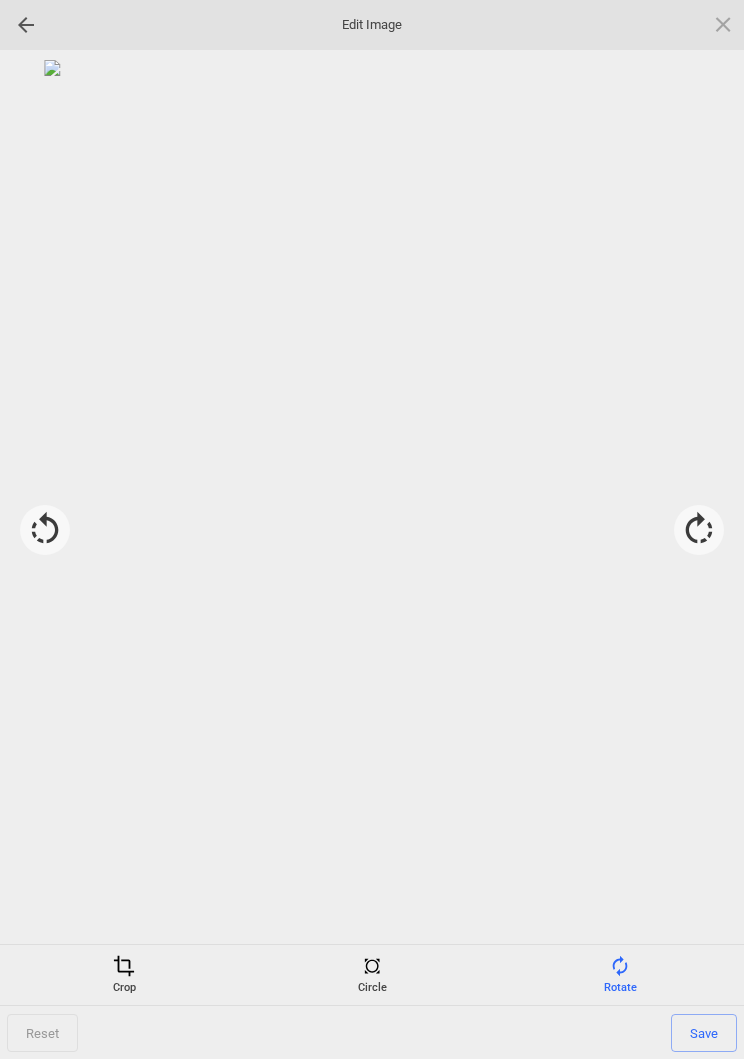 click on "Save" at bounding box center [704, 1033] 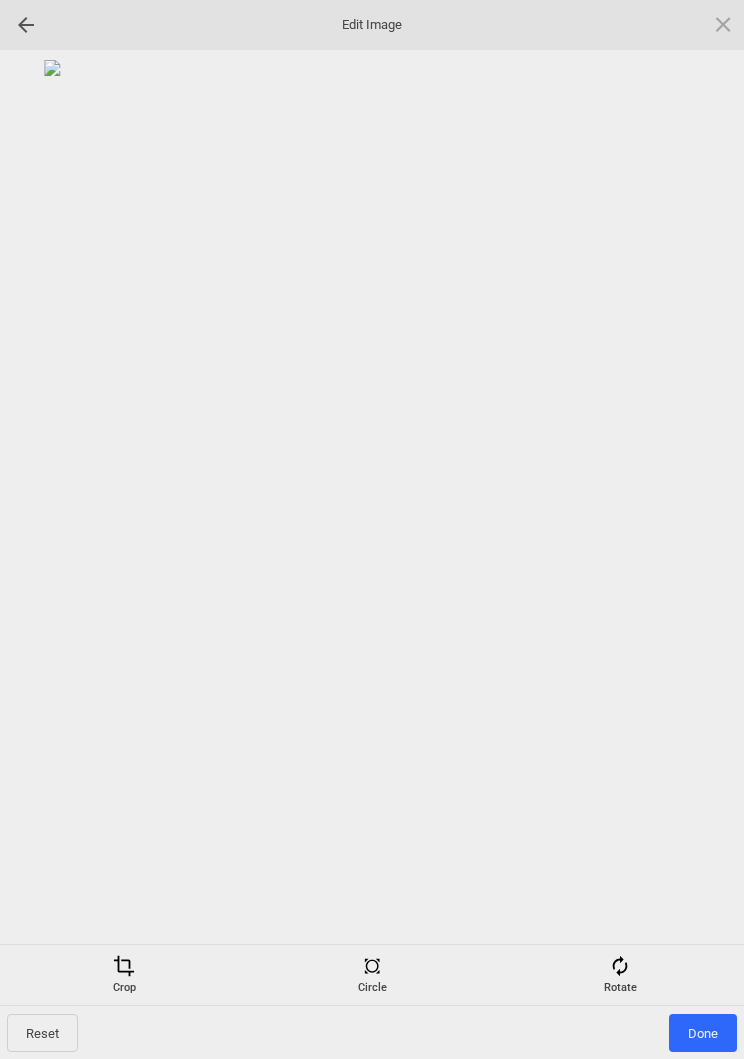 click on "Done" at bounding box center (703, 1033) 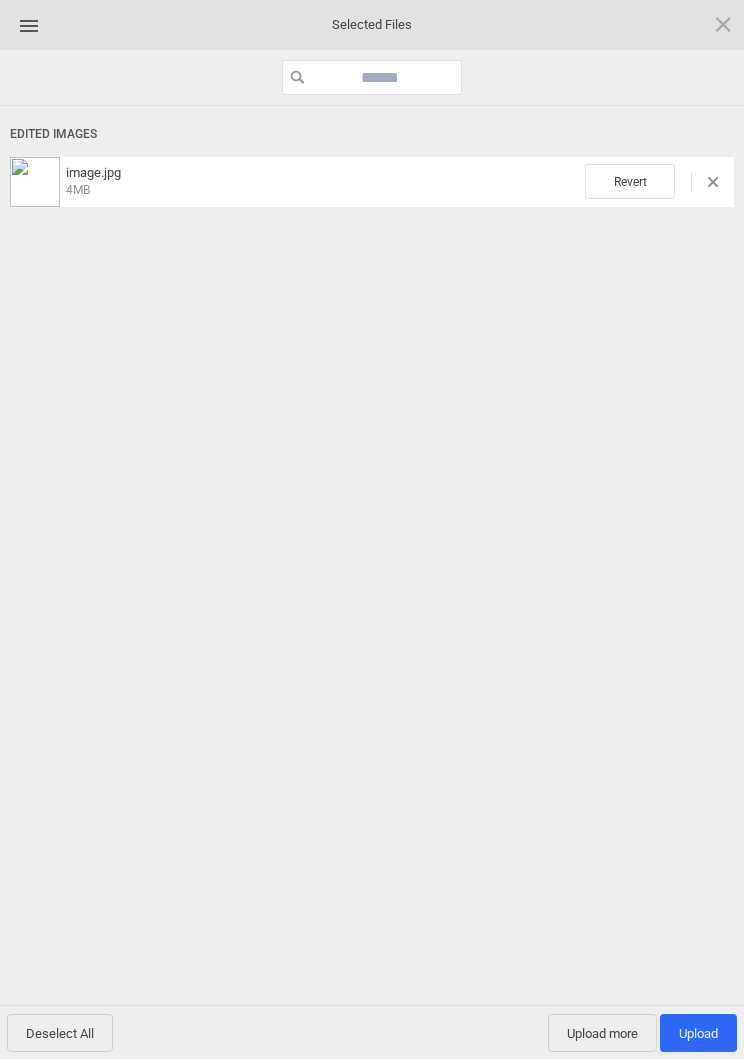 click on "Upload more" at bounding box center (602, 1033) 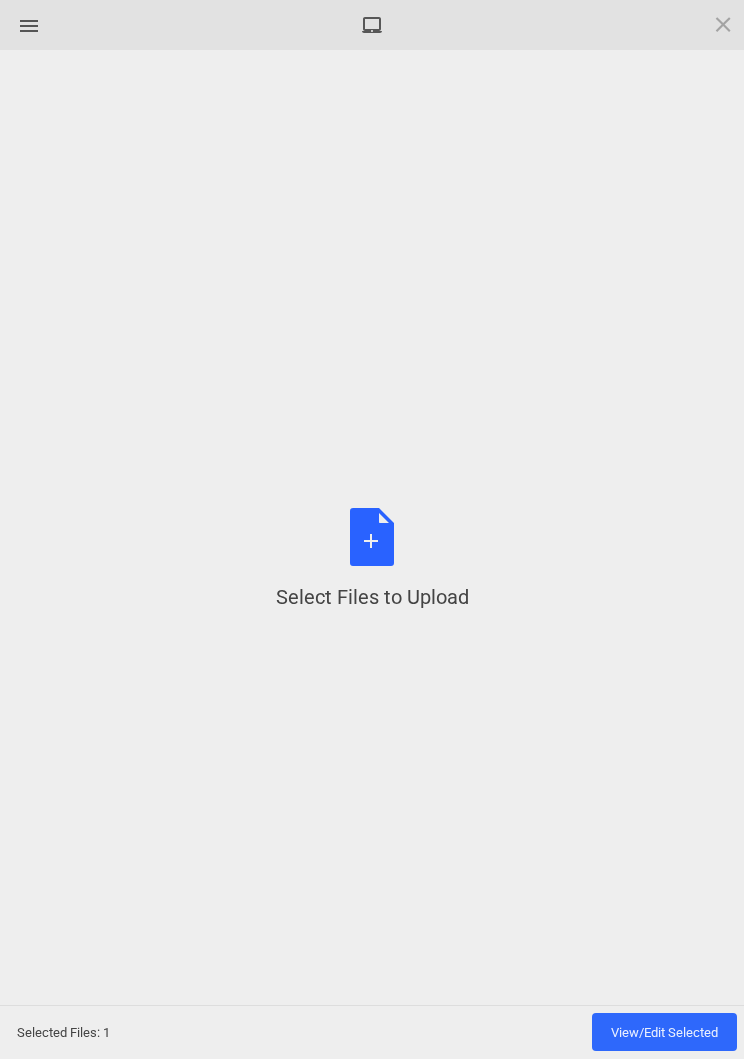 click on "Select Files to Upload
or Drag and Drop, Copy and Paste Files" at bounding box center [372, 559] 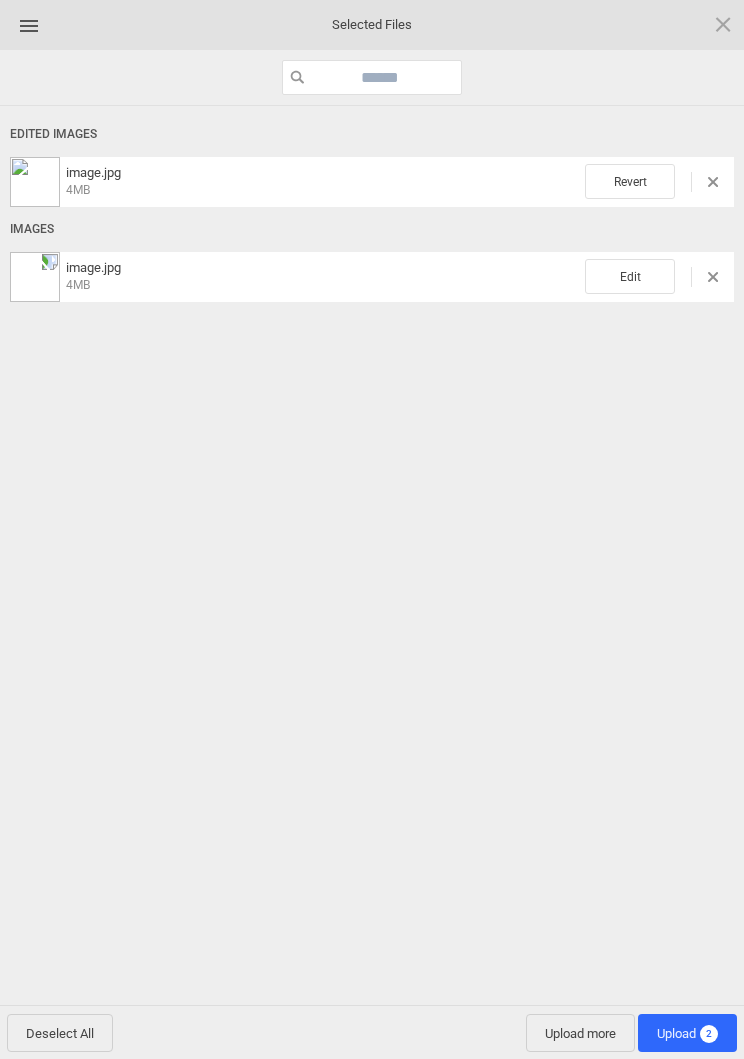 click on "Edit" at bounding box center (630, 181) 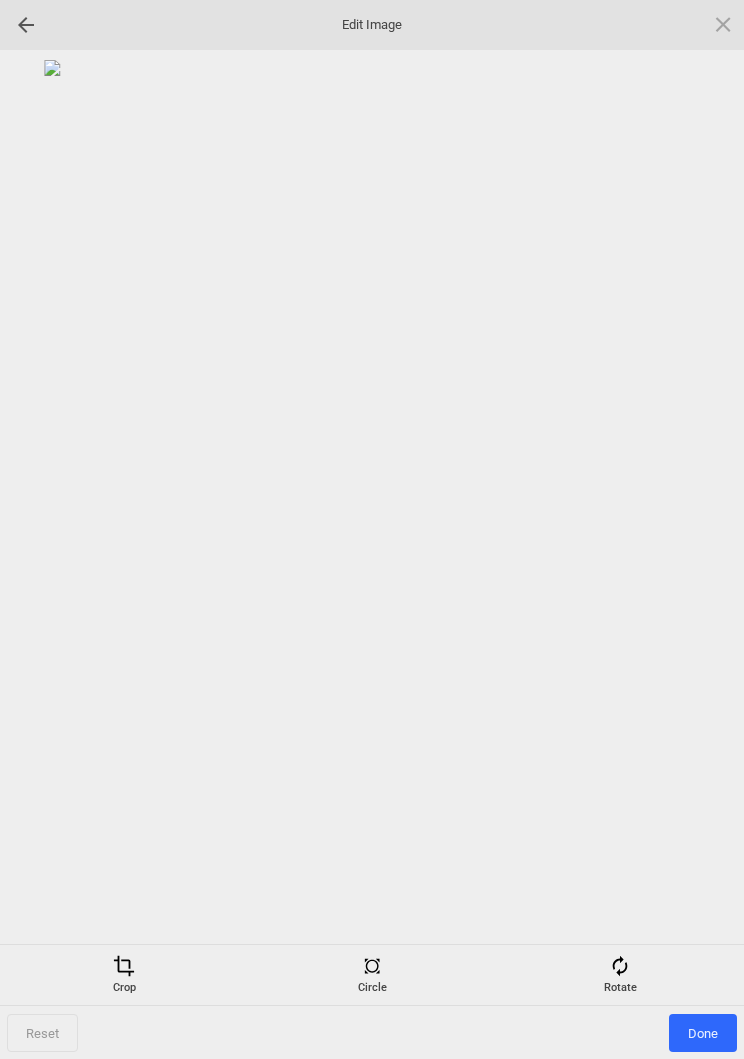 click on "Rotate" at bounding box center [620, 975] 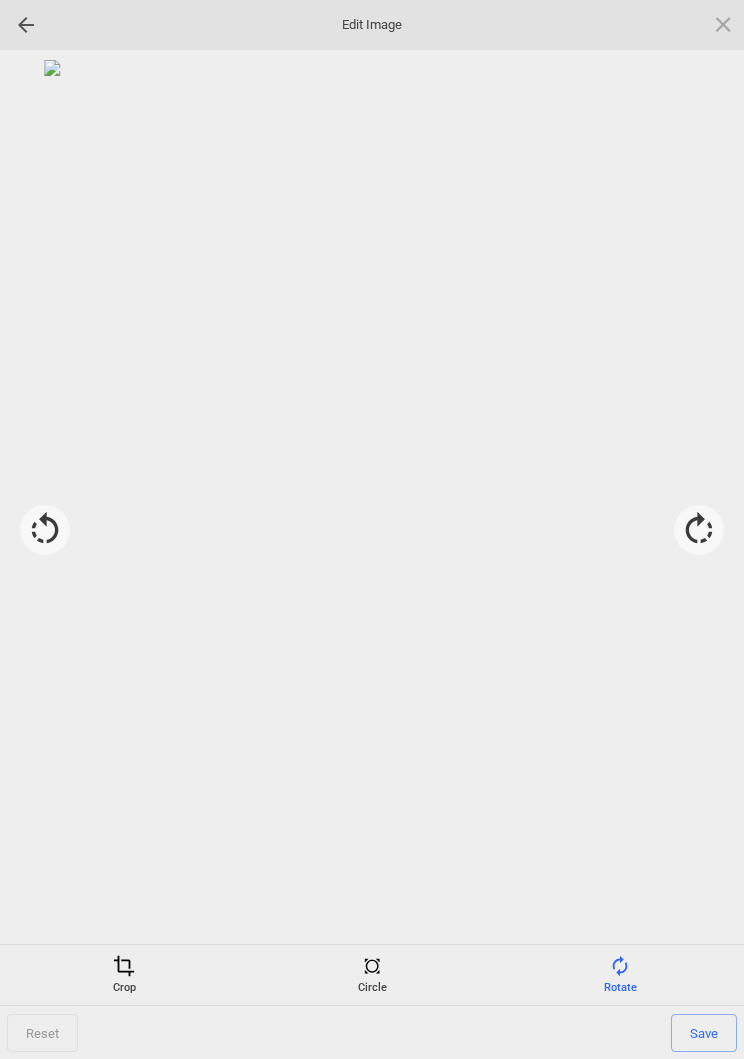 click at bounding box center (699, 530) 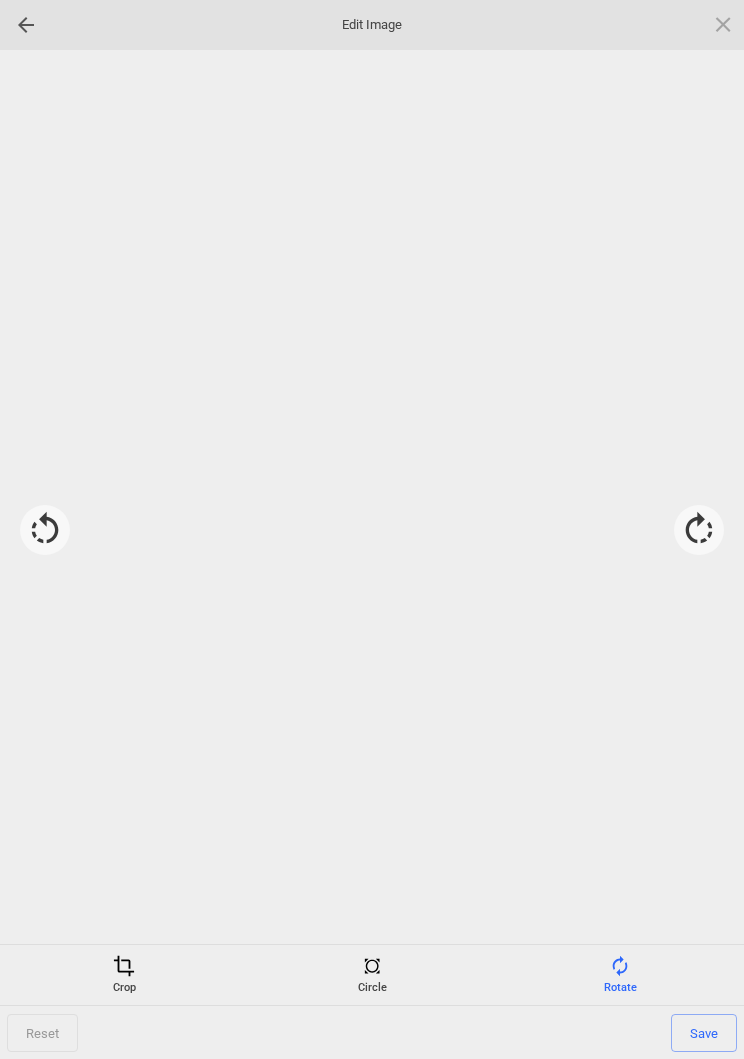 click at bounding box center [699, 530] 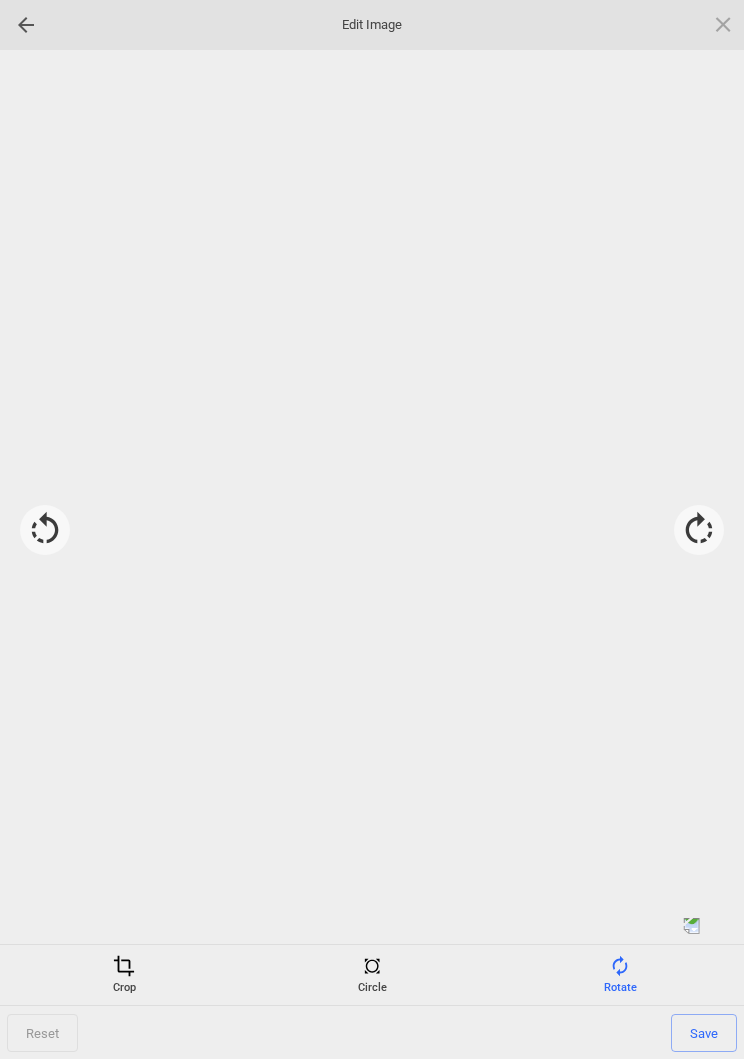 click at bounding box center (699, 530) 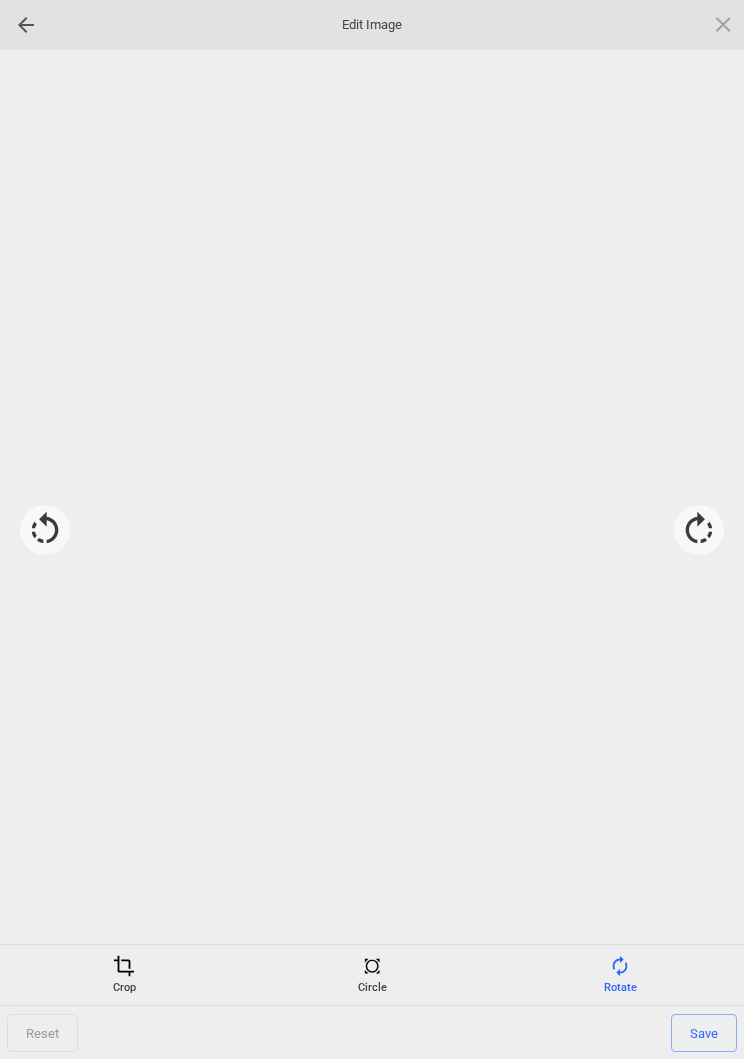 click at bounding box center (699, 530) 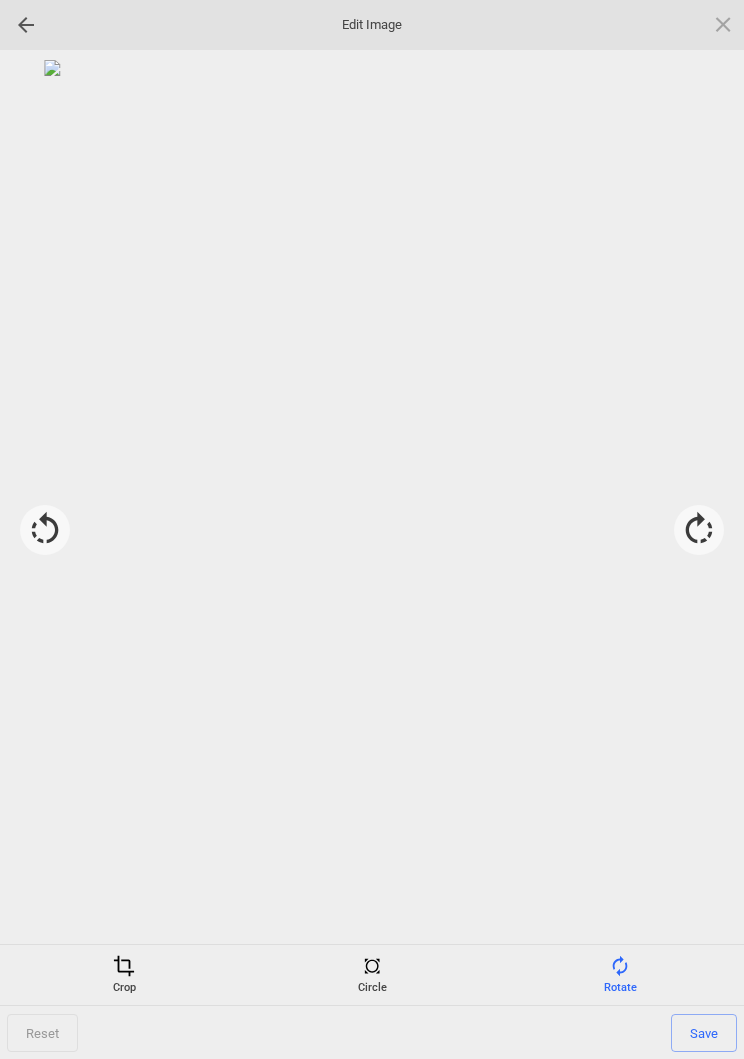 click on "Save" at bounding box center [704, 1033] 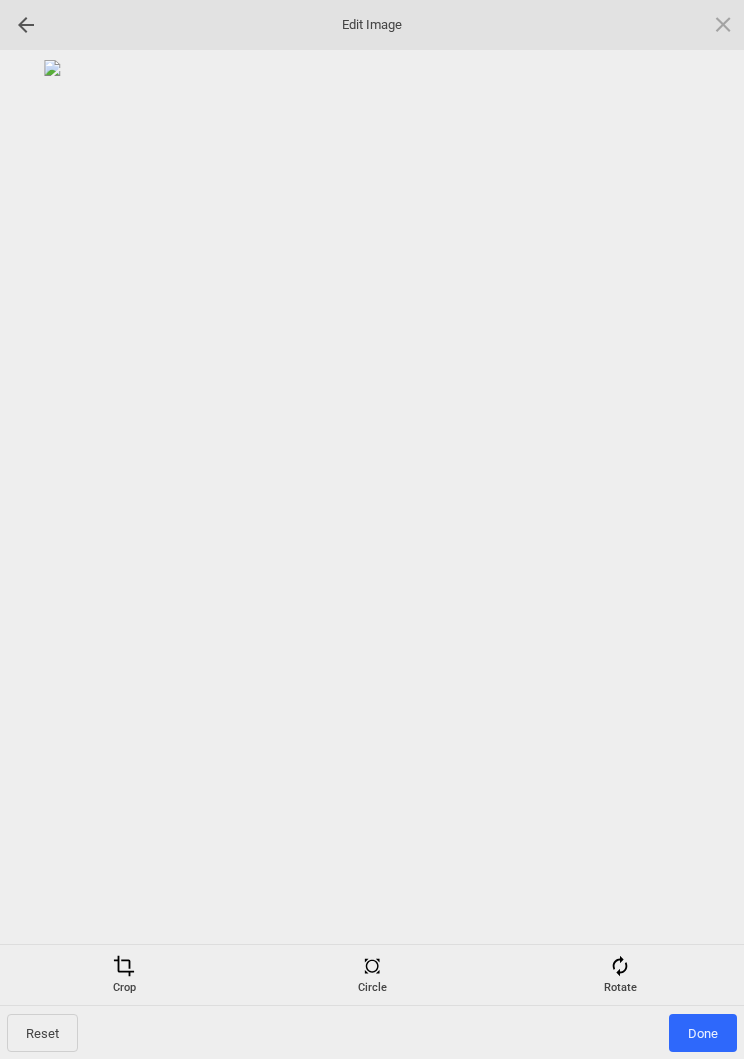 click on "Done" at bounding box center (703, 1033) 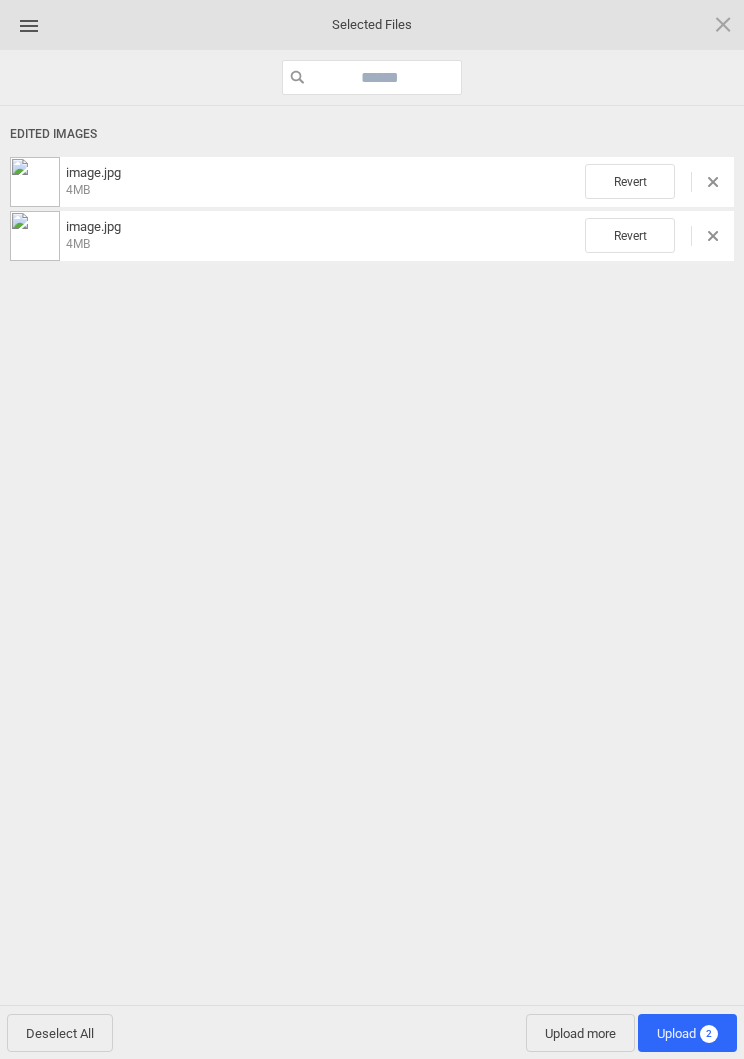click on "Upload more" at bounding box center (580, 1033) 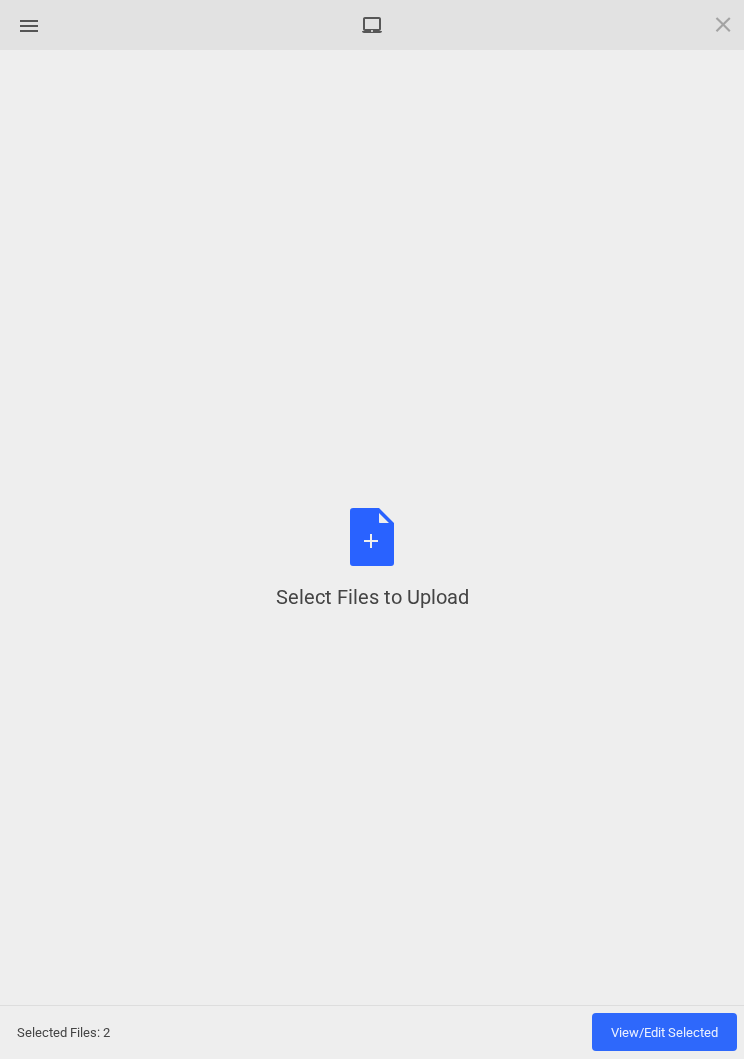 click on "Select Files to Upload
or Drag and Drop, Copy and Paste Files" at bounding box center (372, 559) 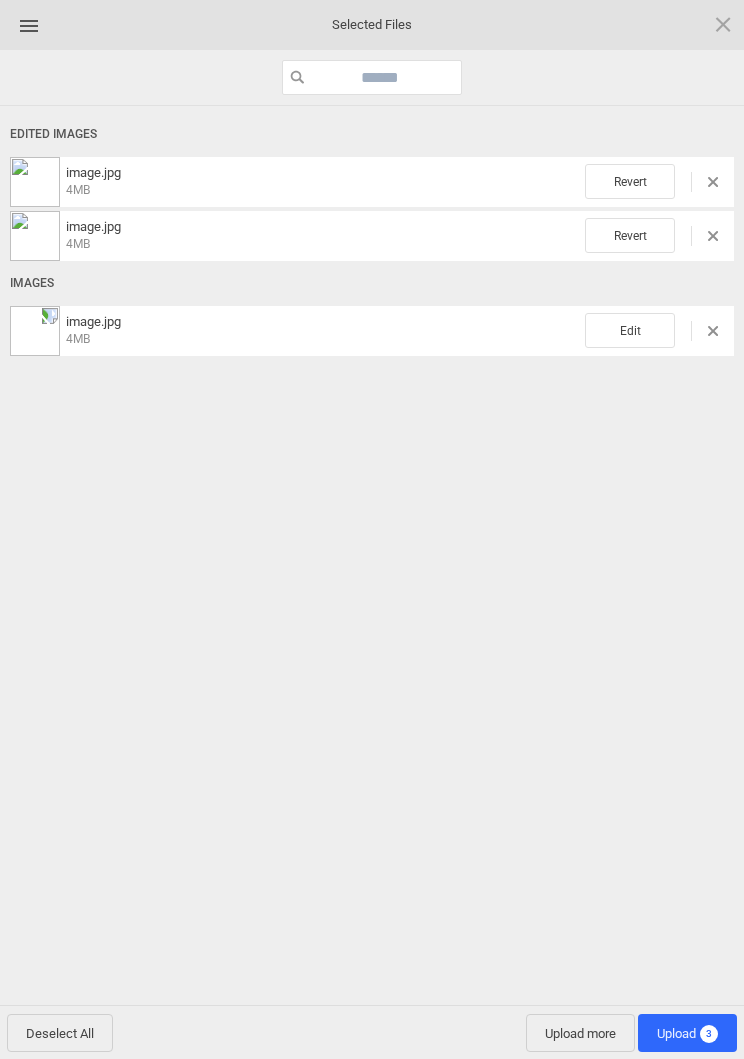 click on "Edit" at bounding box center (630, 181) 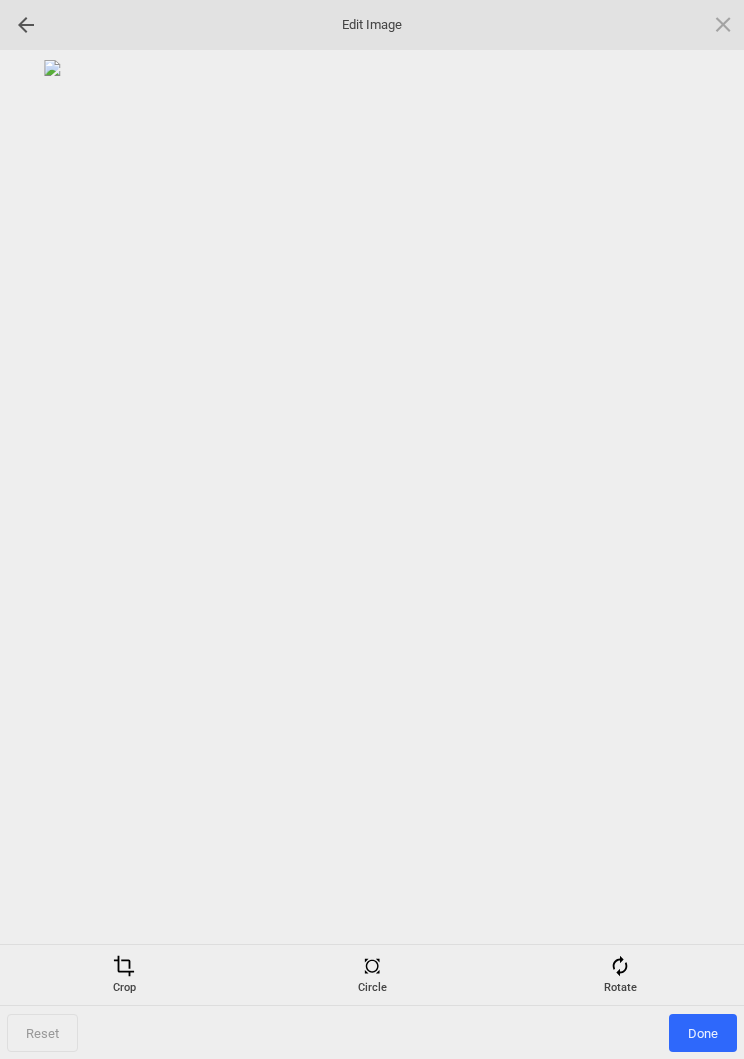 click at bounding box center (620, 966) 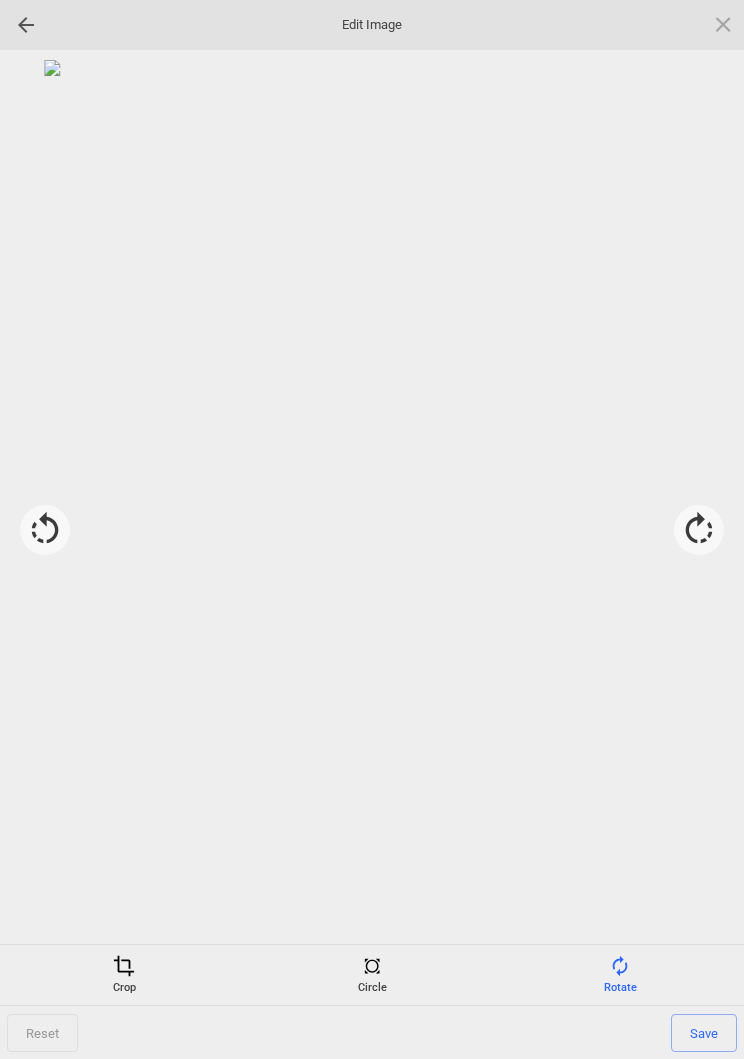 click at bounding box center [699, 530] 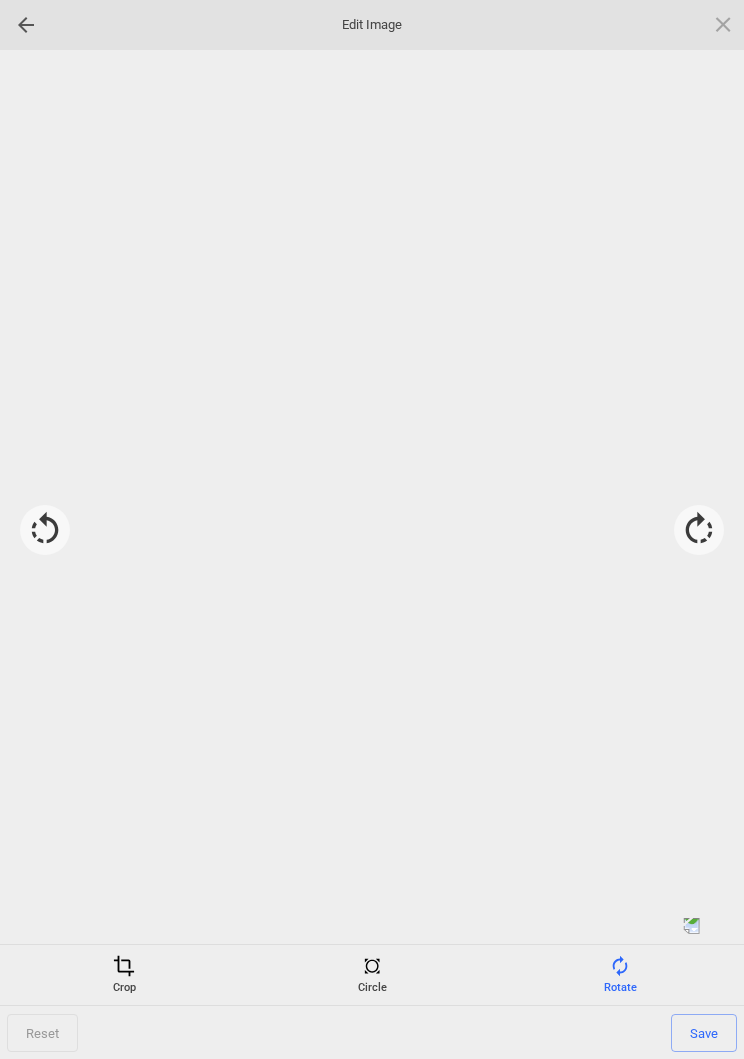 click at bounding box center (699, 530) 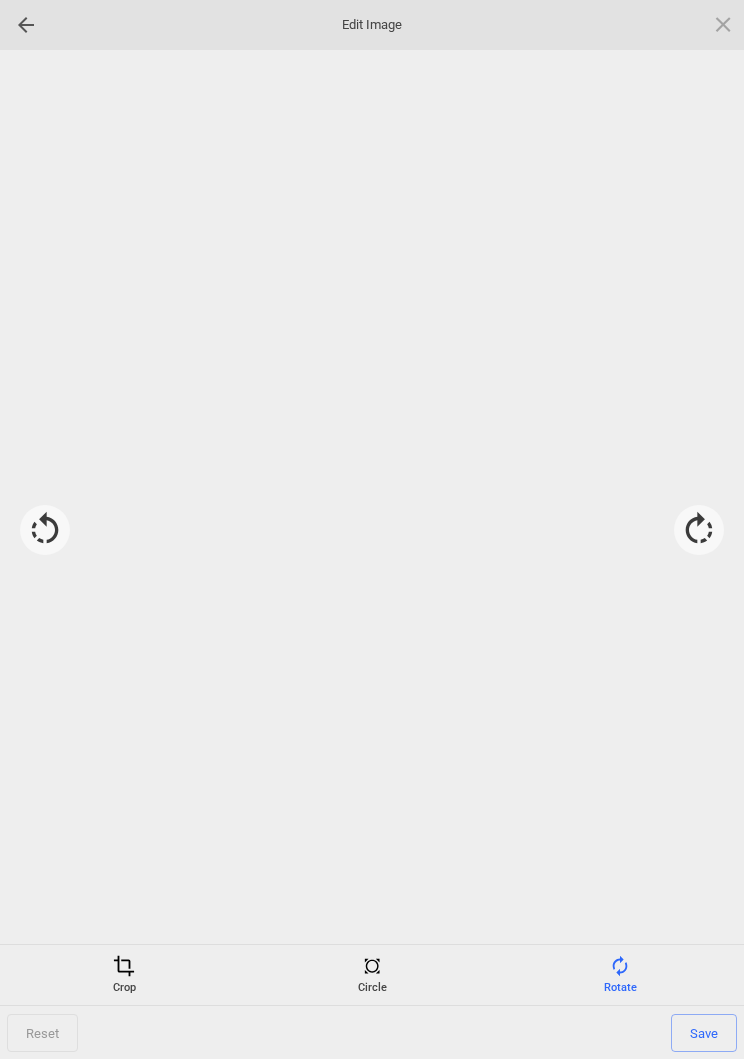 click at bounding box center (699, 530) 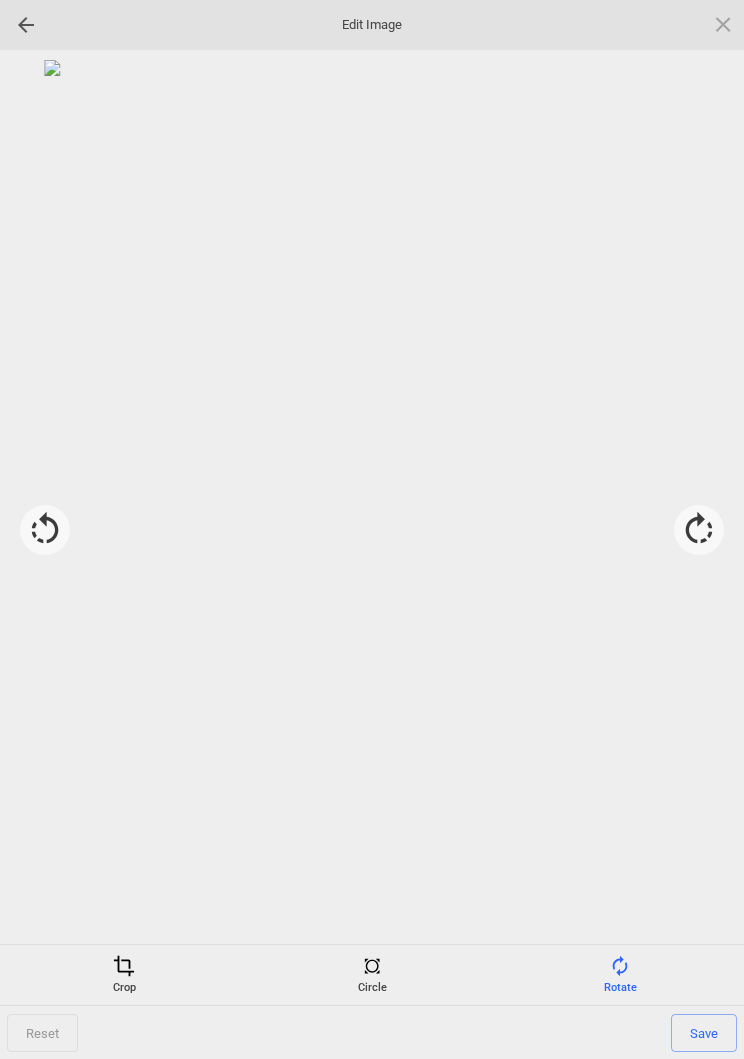 click on "Save" at bounding box center [704, 1033] 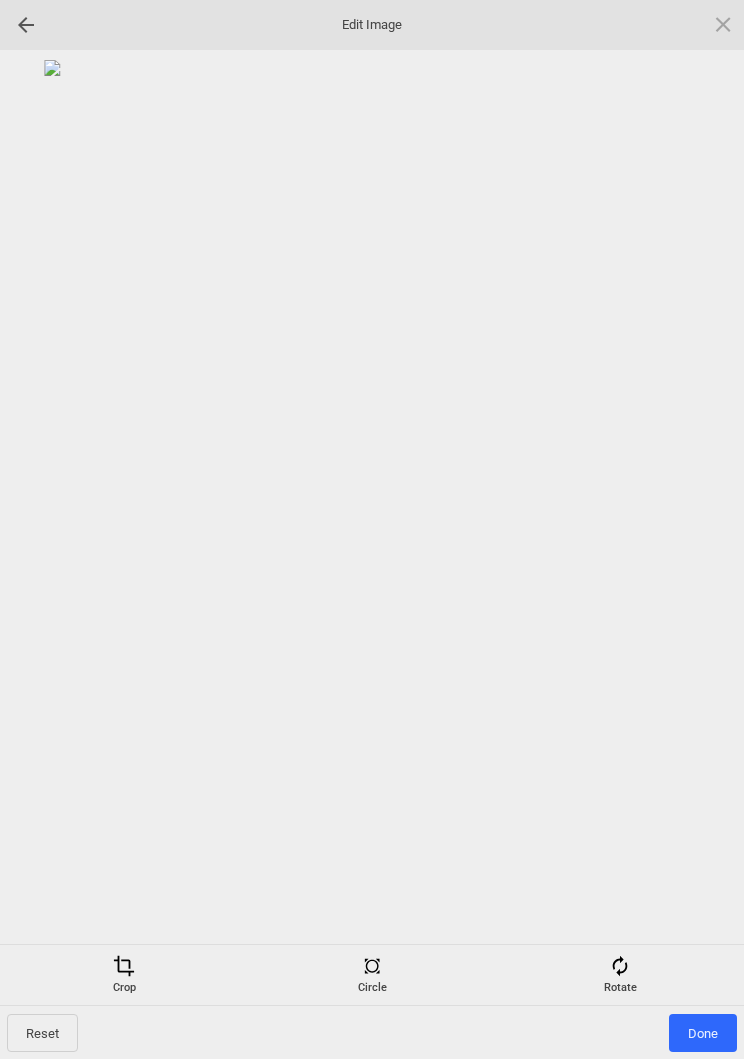 click on "Done" at bounding box center [703, 1033] 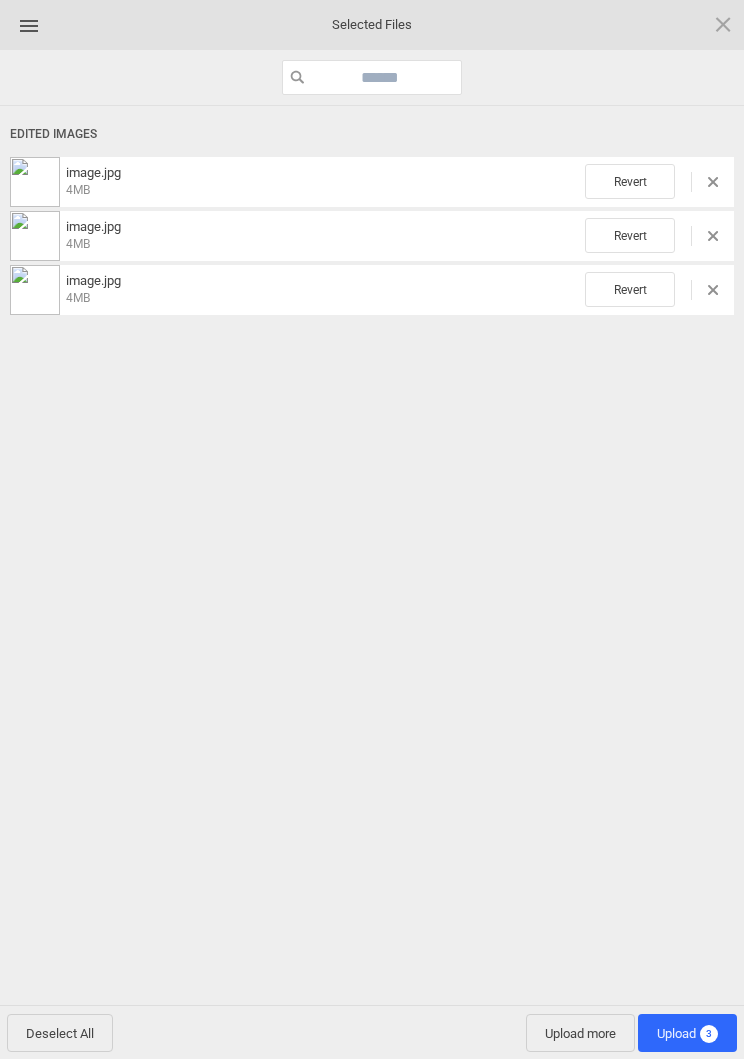 click on "Upload more" at bounding box center [580, 1033] 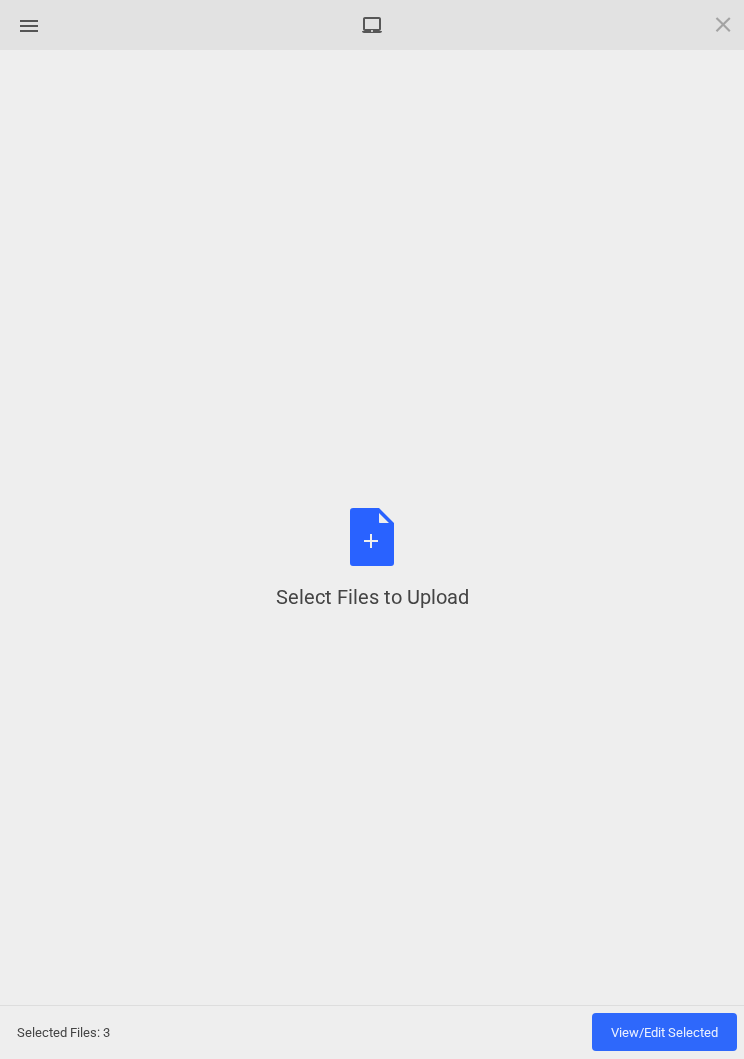 click on "Select Files to Upload
or Drag and Drop, Copy and Paste Files" at bounding box center [372, 559] 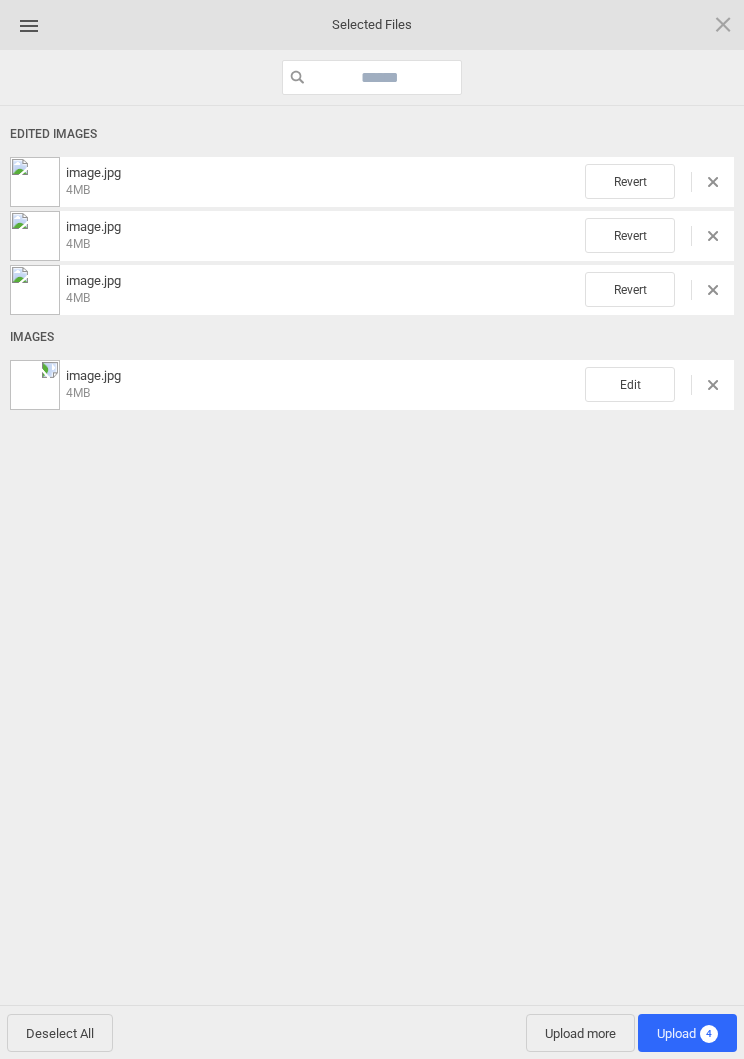 click on "Edit" at bounding box center [630, 181] 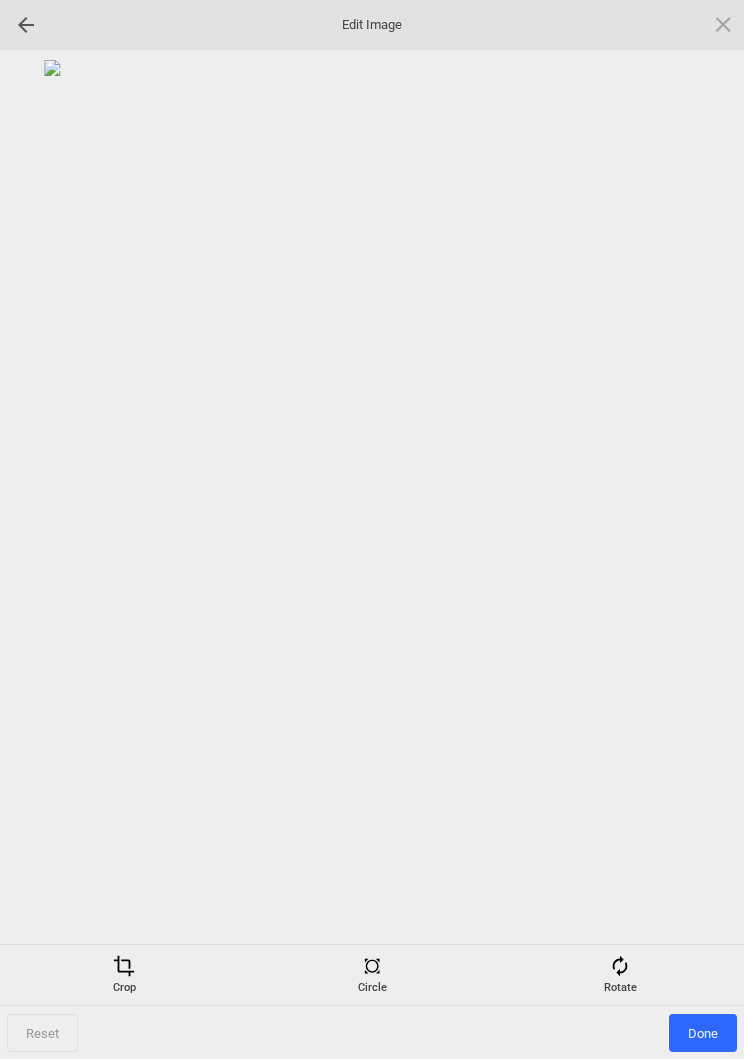 click at bounding box center (620, 966) 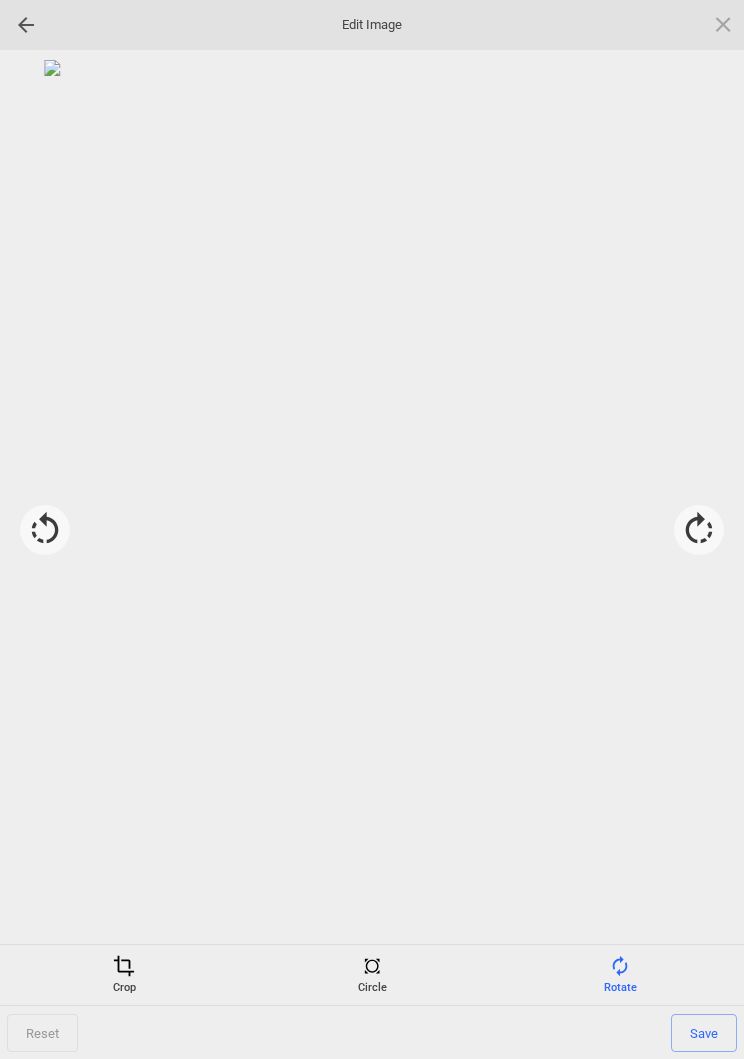 click at bounding box center [699, 530] 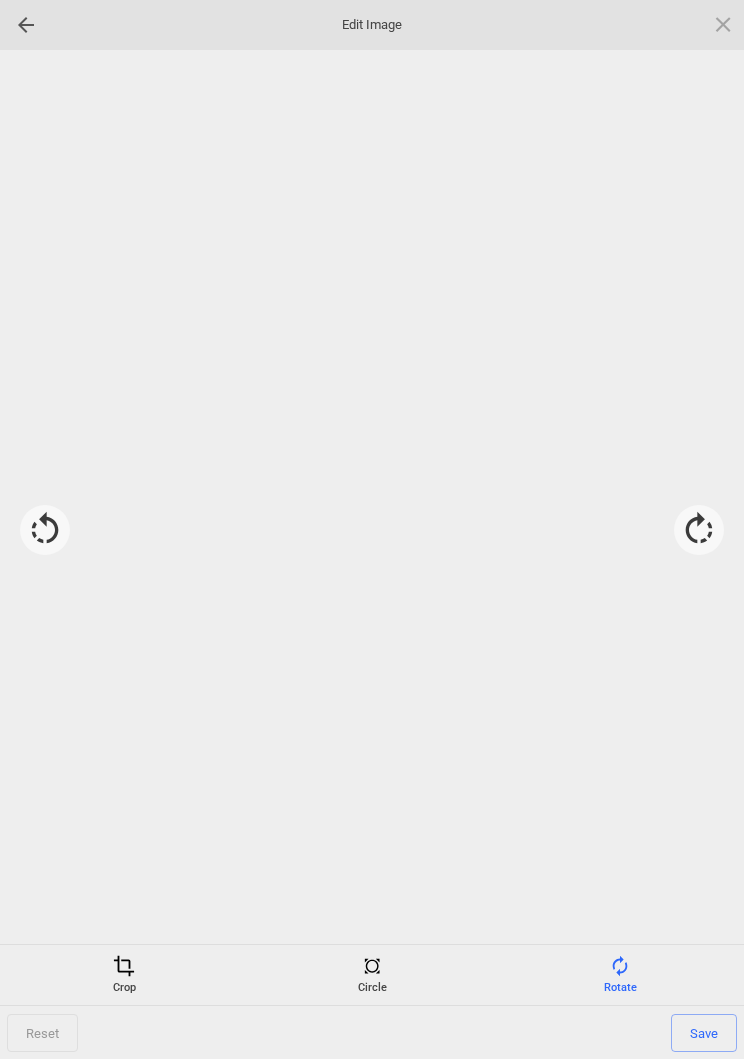 click at bounding box center (699, 530) 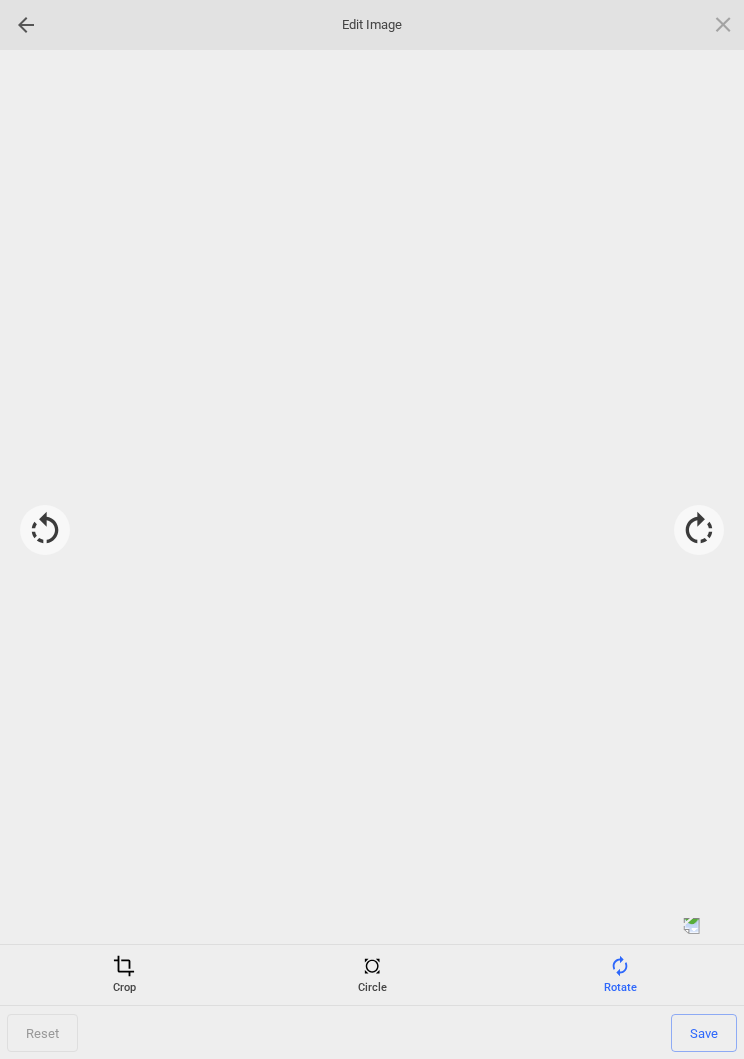 click at bounding box center (699, 530) 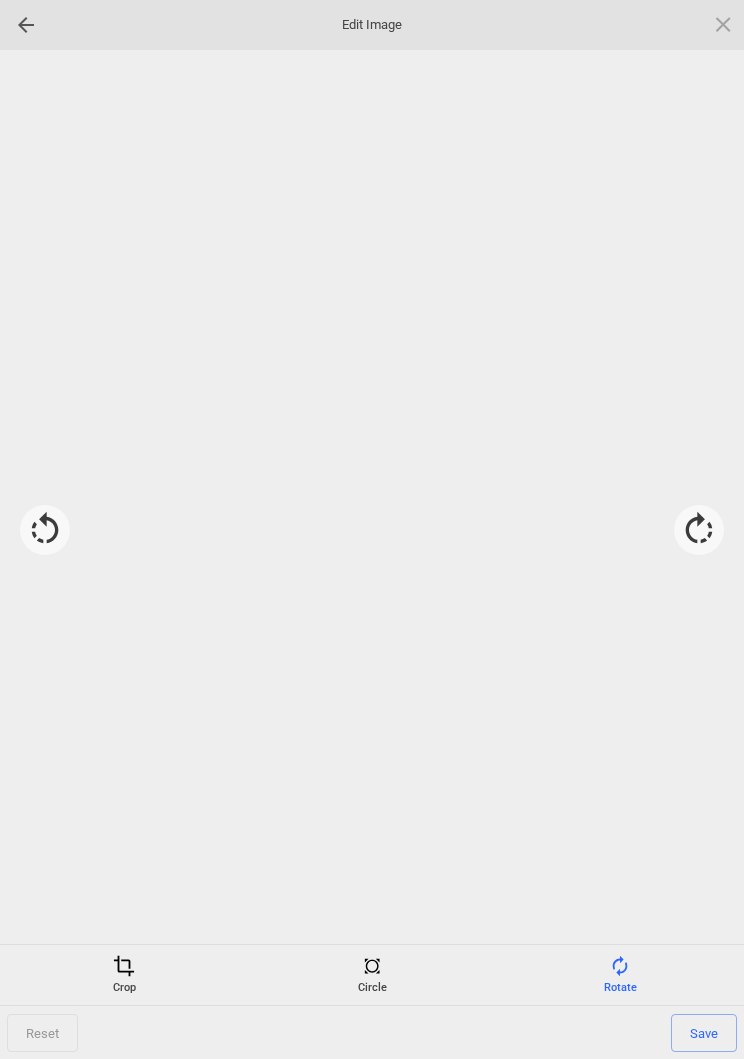 click at bounding box center [699, 530] 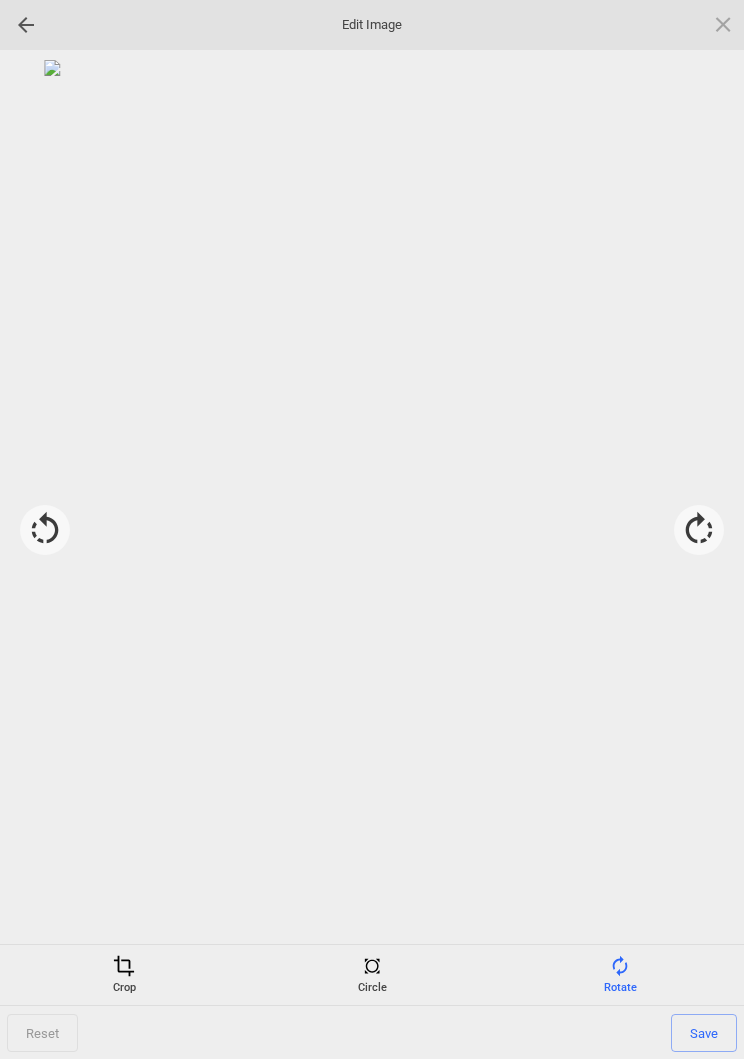 click on "Save" at bounding box center (704, 1033) 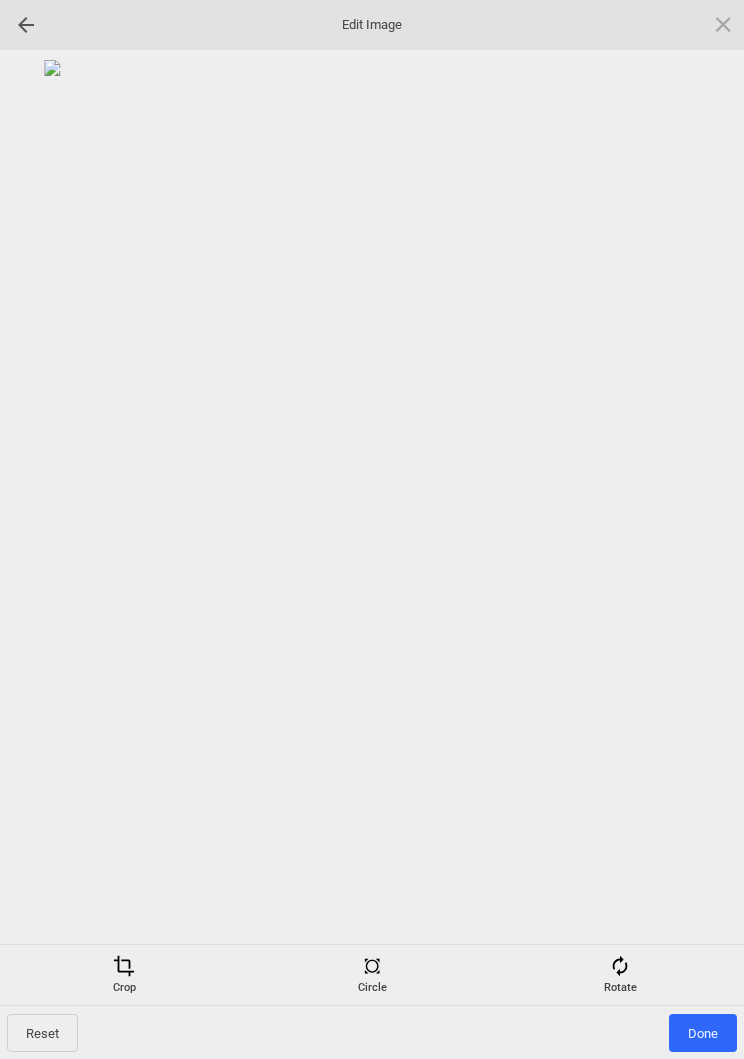click on "Done" at bounding box center (703, 1033) 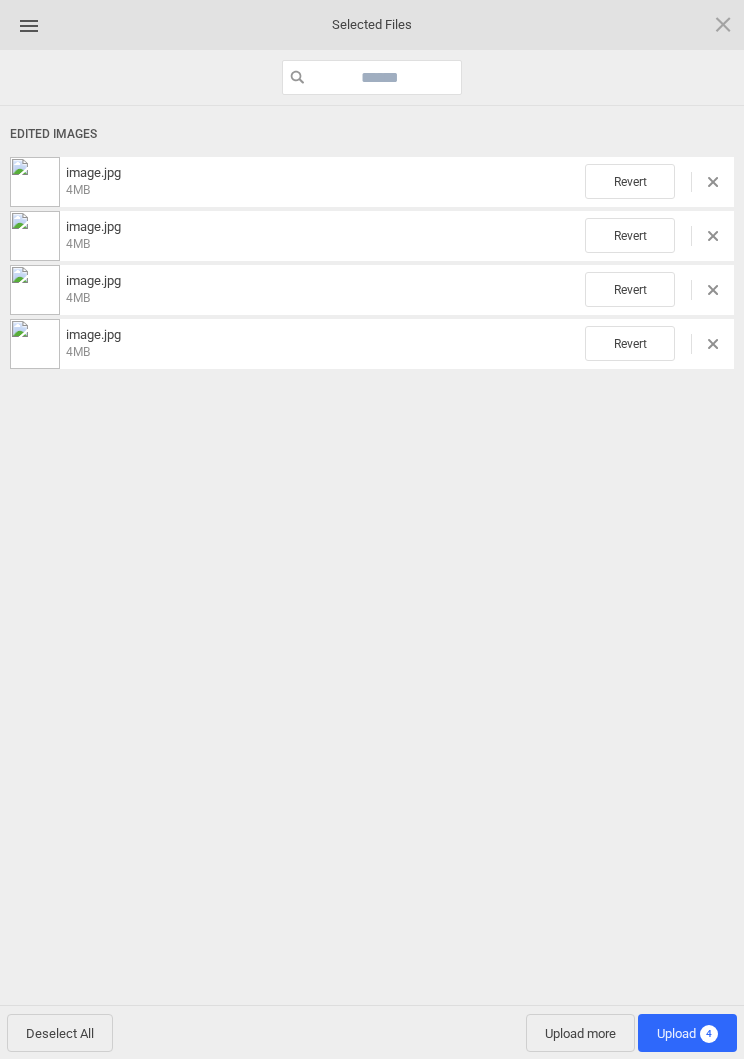 click on "Upload
4" at bounding box center [687, 1033] 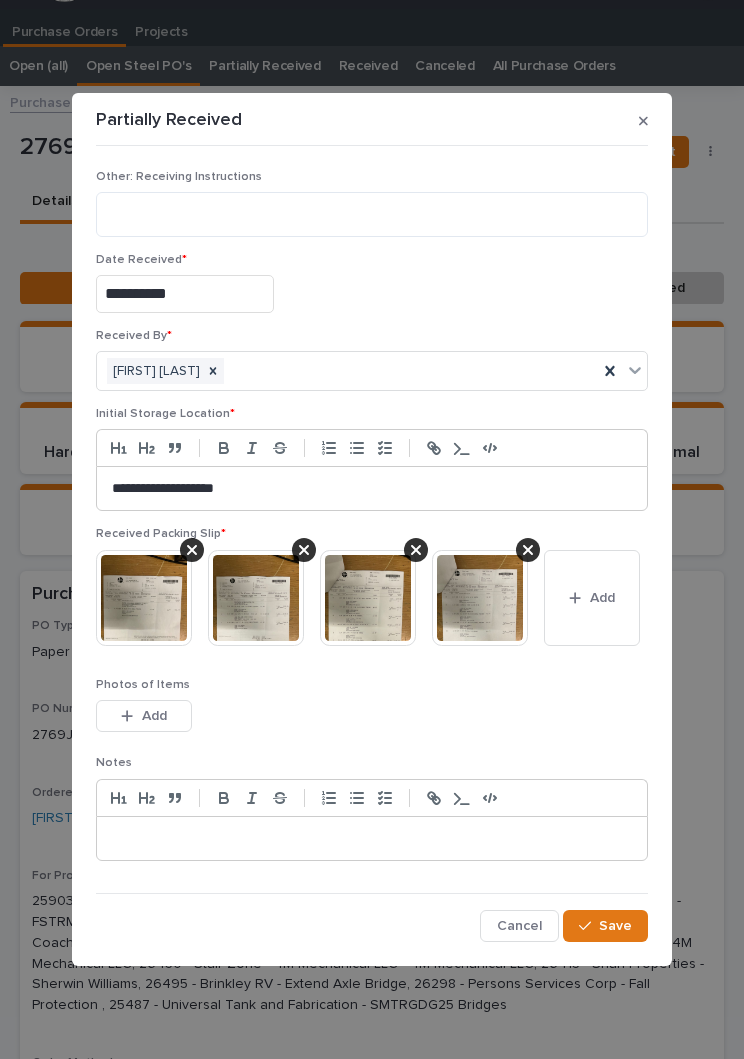click on "Save" at bounding box center [605, 926] 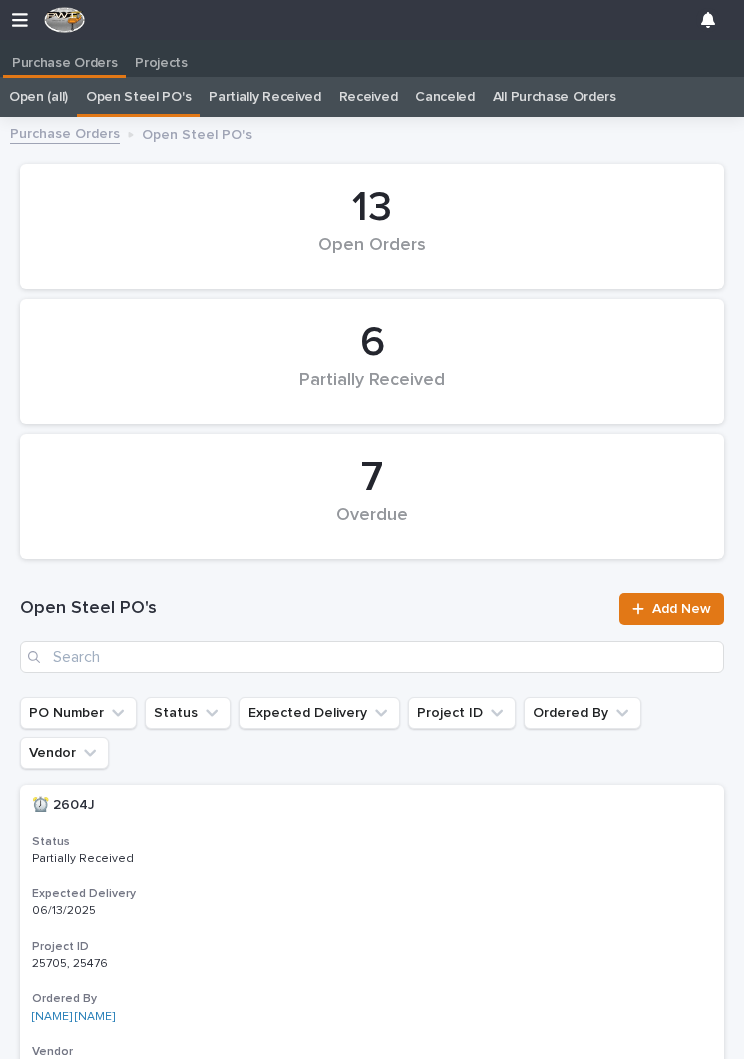 scroll, scrollTop: 0, scrollLeft: 0, axis: both 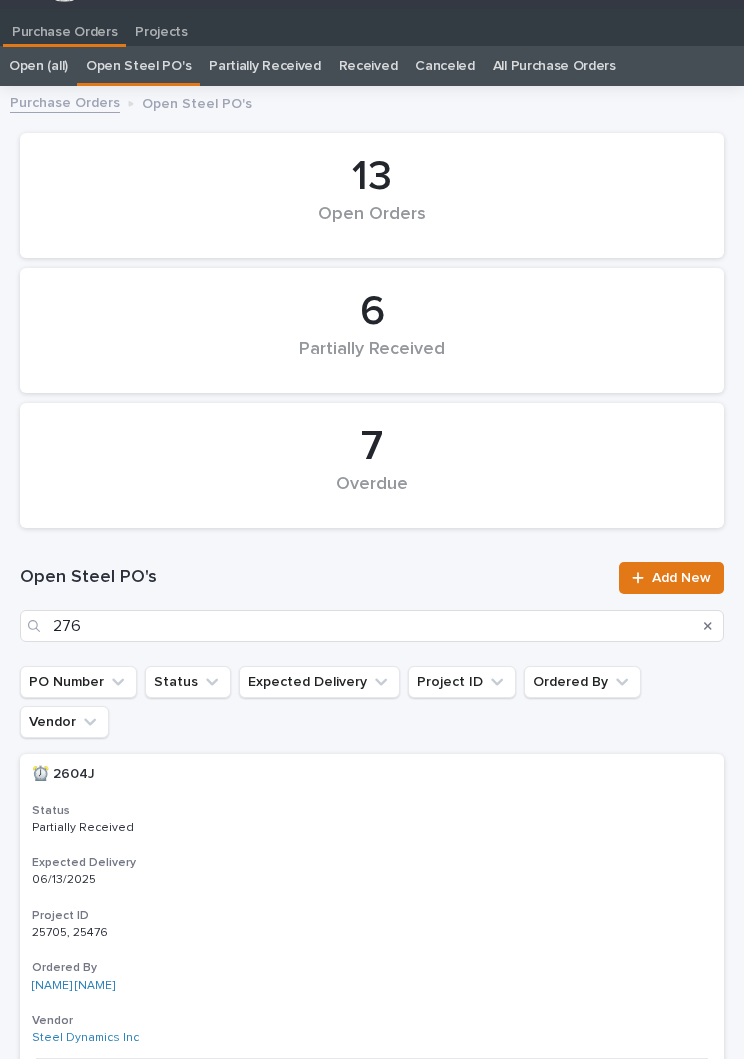 type on "2761" 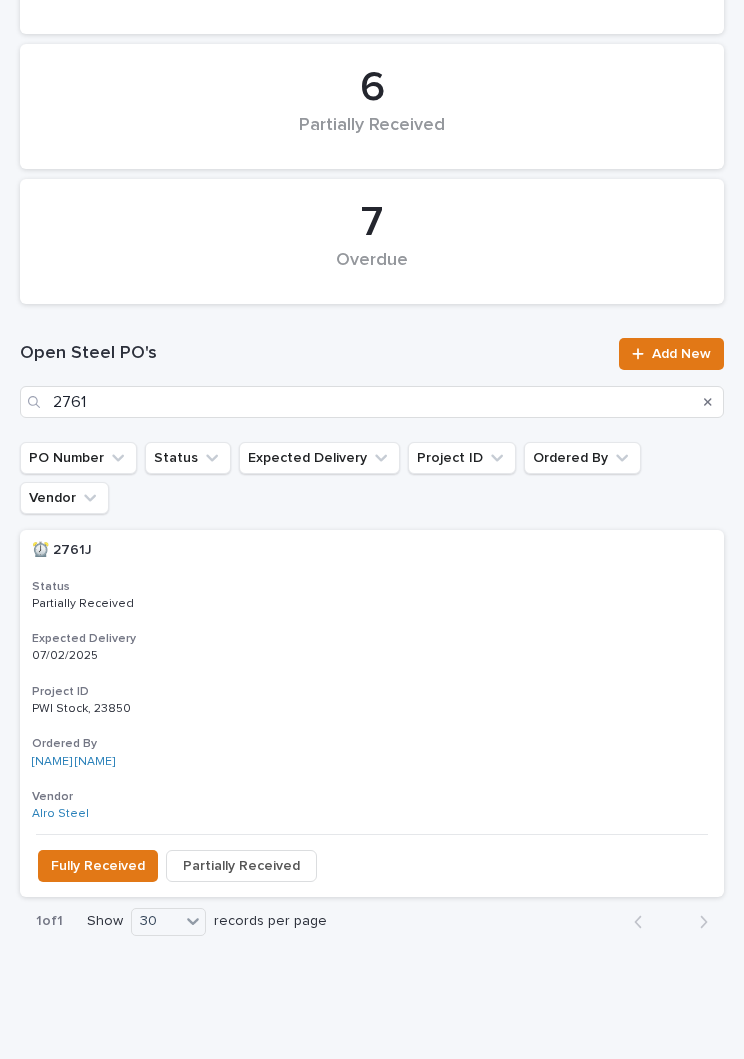 scroll, scrollTop: 255, scrollLeft: 0, axis: vertical 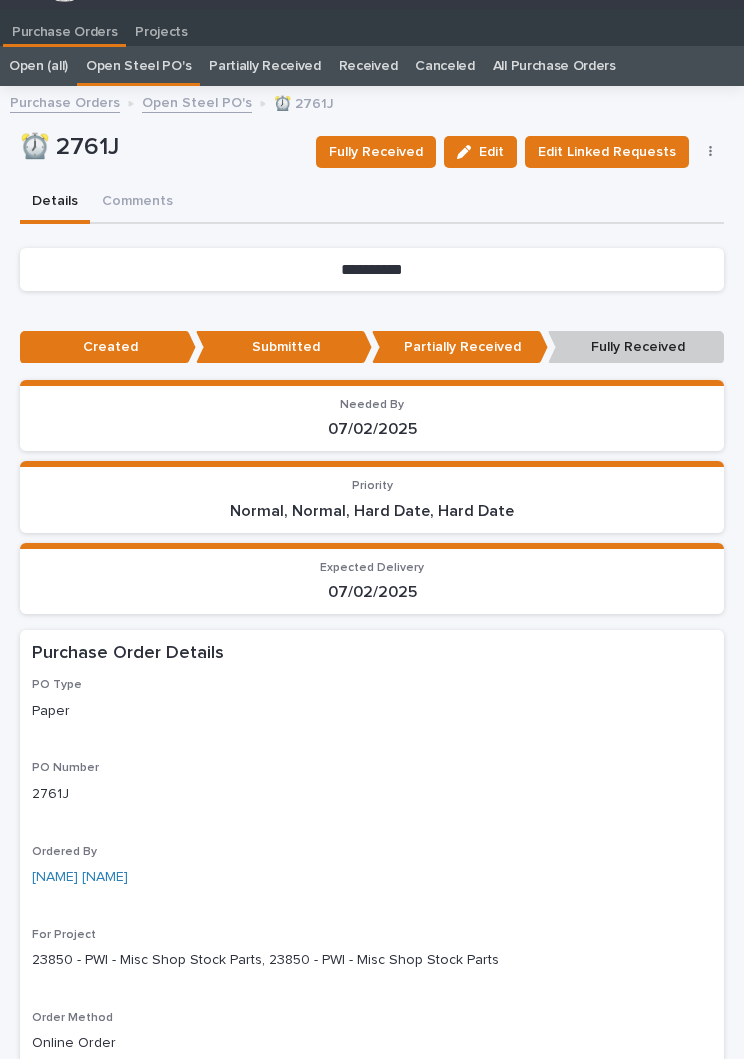 click on "Fully Received" at bounding box center [376, 152] 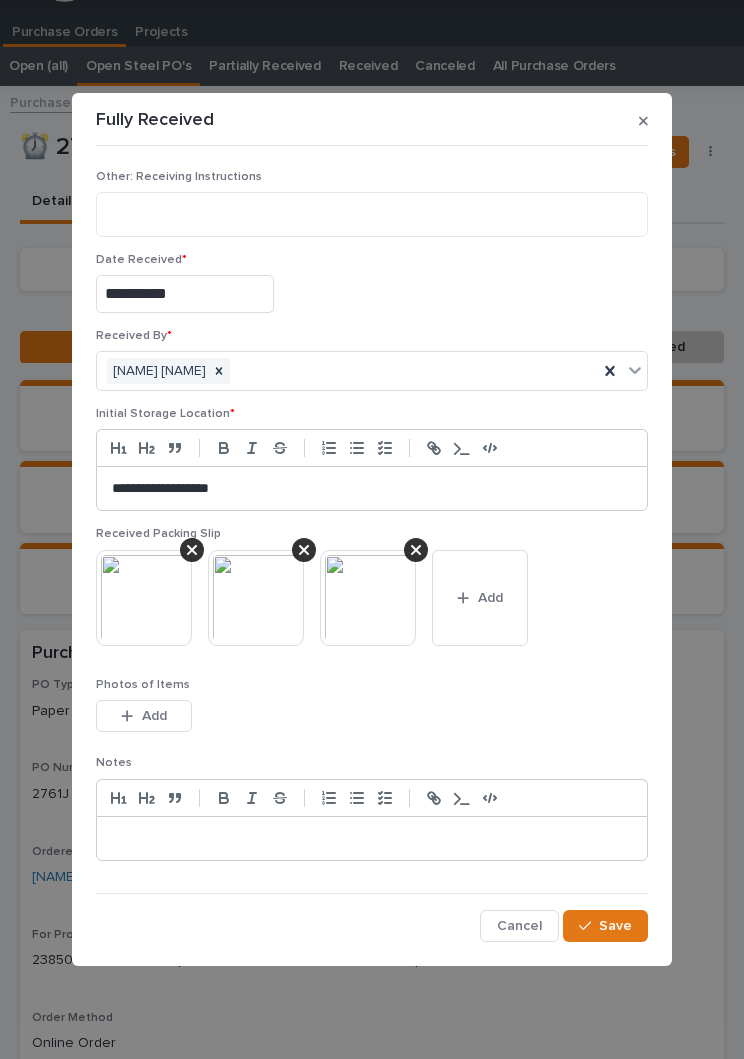 click on "Save" at bounding box center (605, 926) 